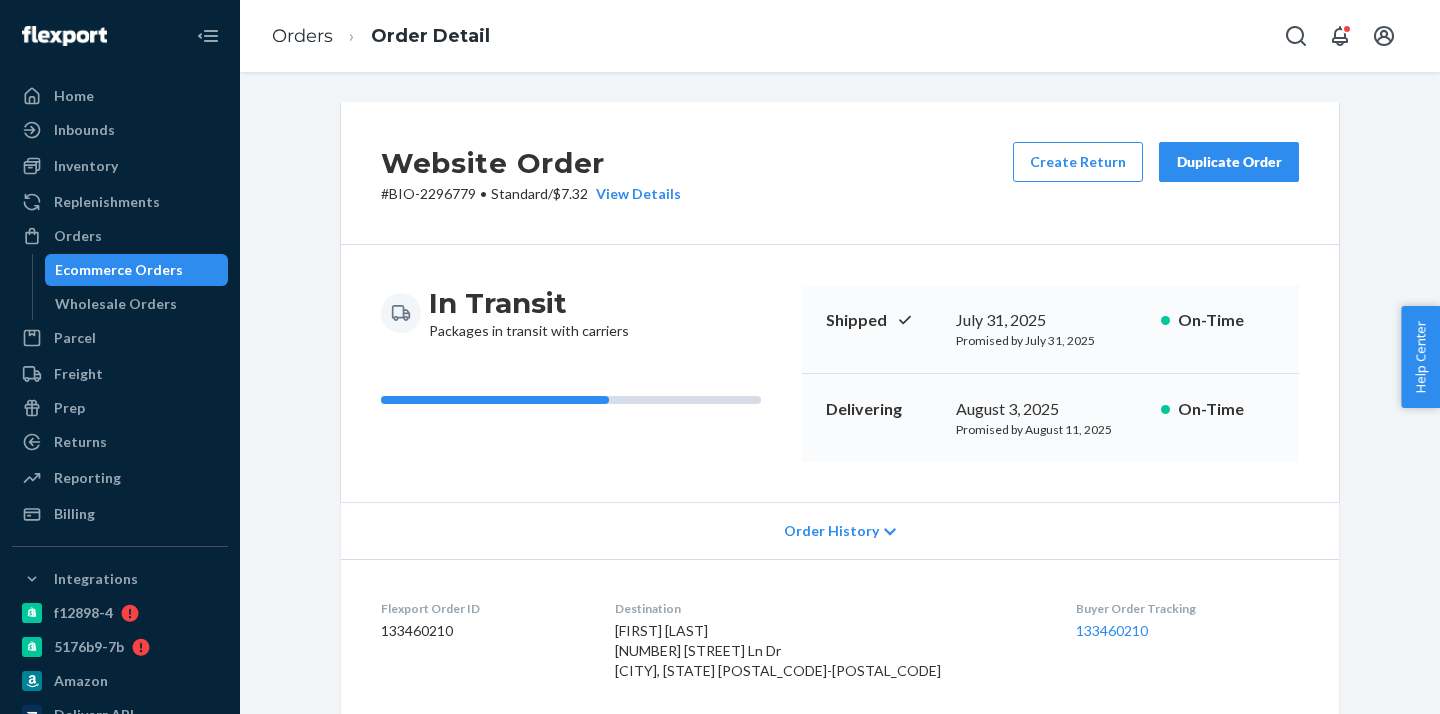 scroll, scrollTop: 0, scrollLeft: 0, axis: both 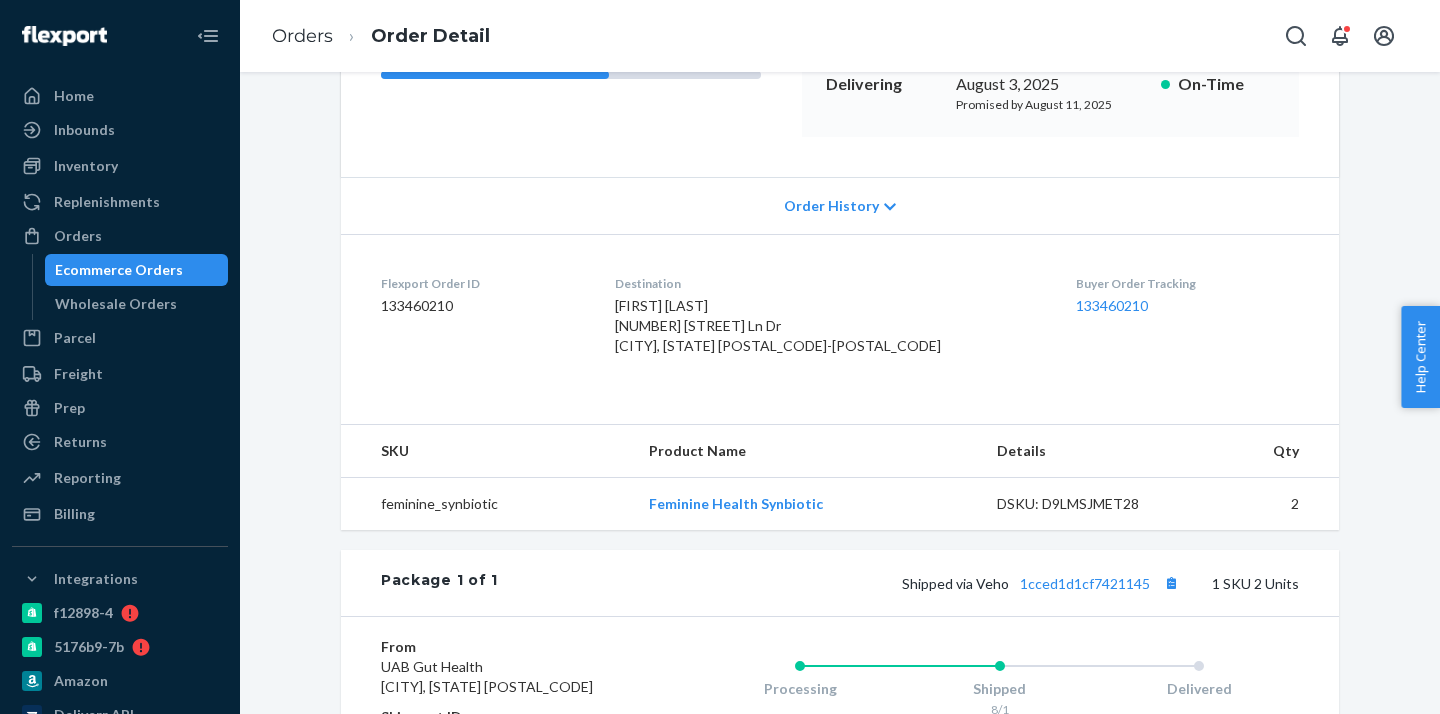 click on "Ecommerce Orders" at bounding box center [119, 270] 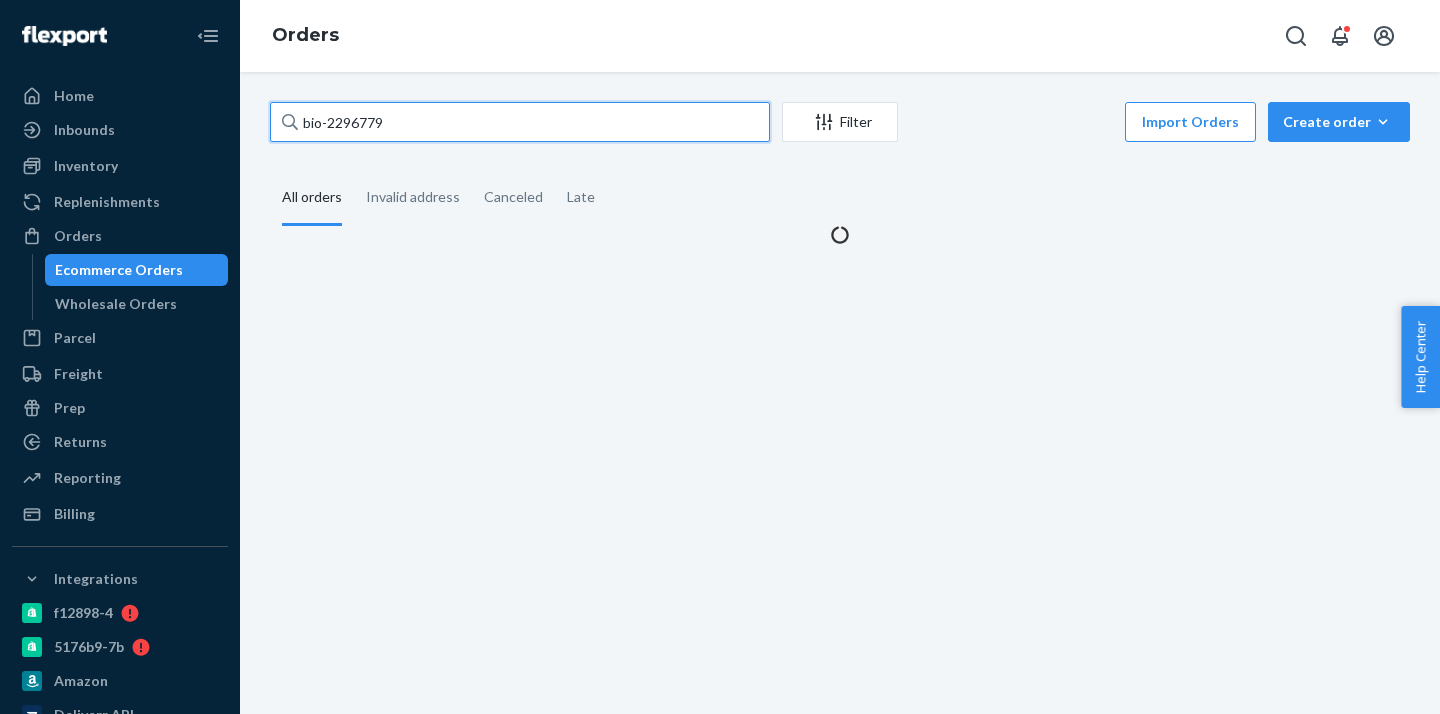 click on "bio-2296779" at bounding box center [520, 122] 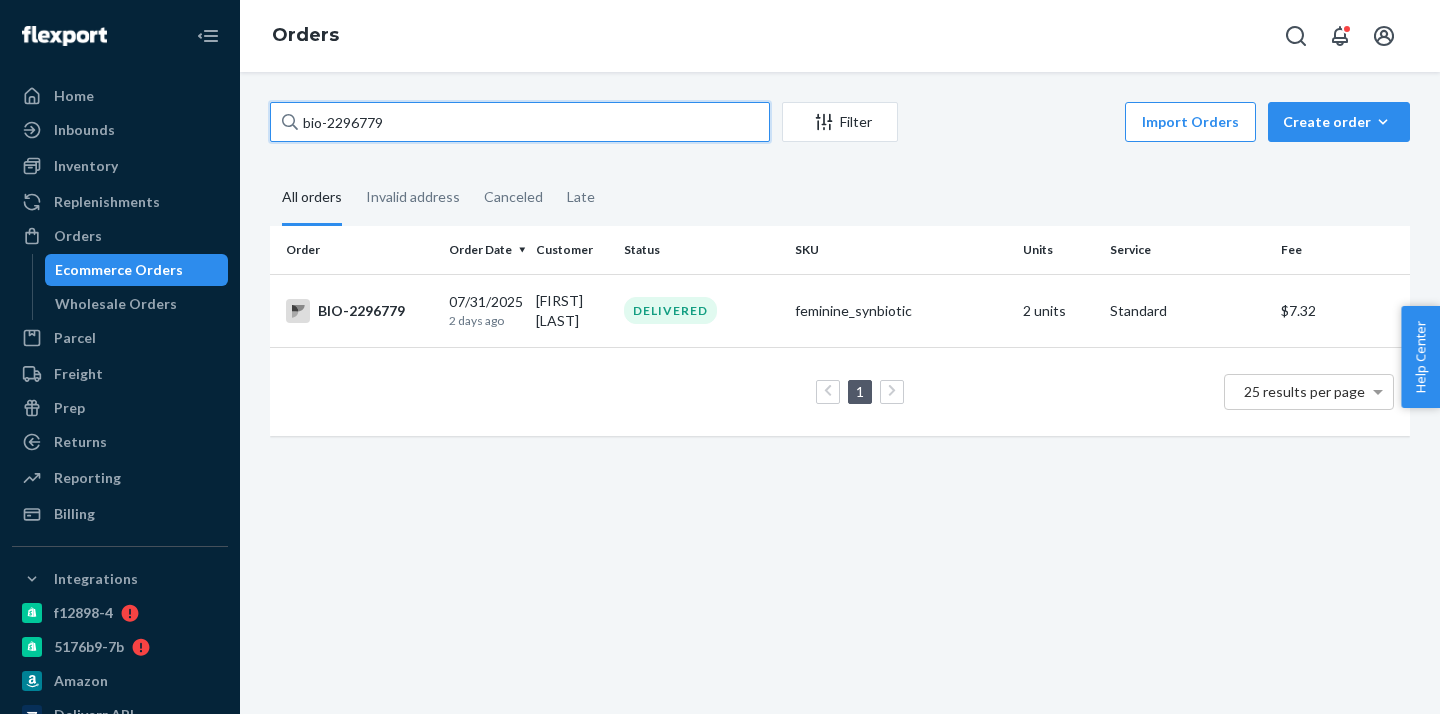 paste on "189508" 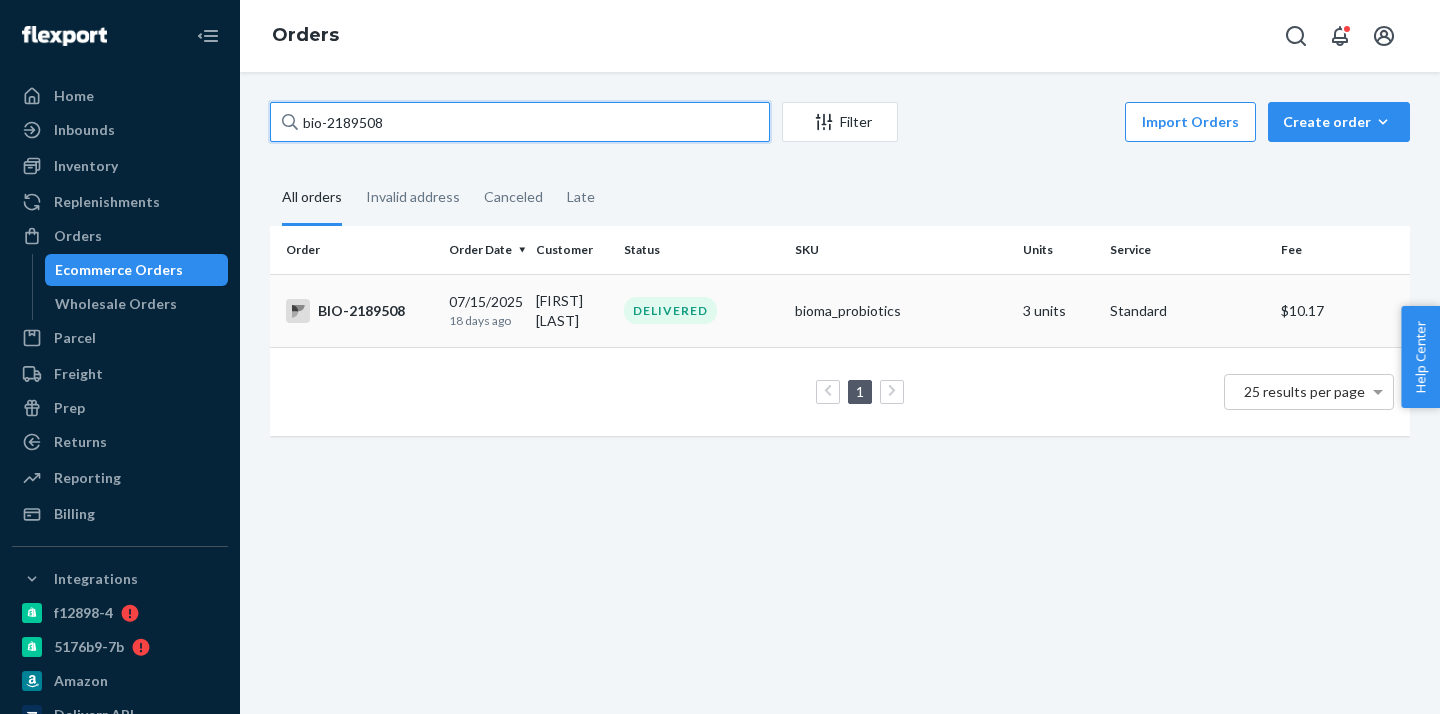 type on "bio-2189508" 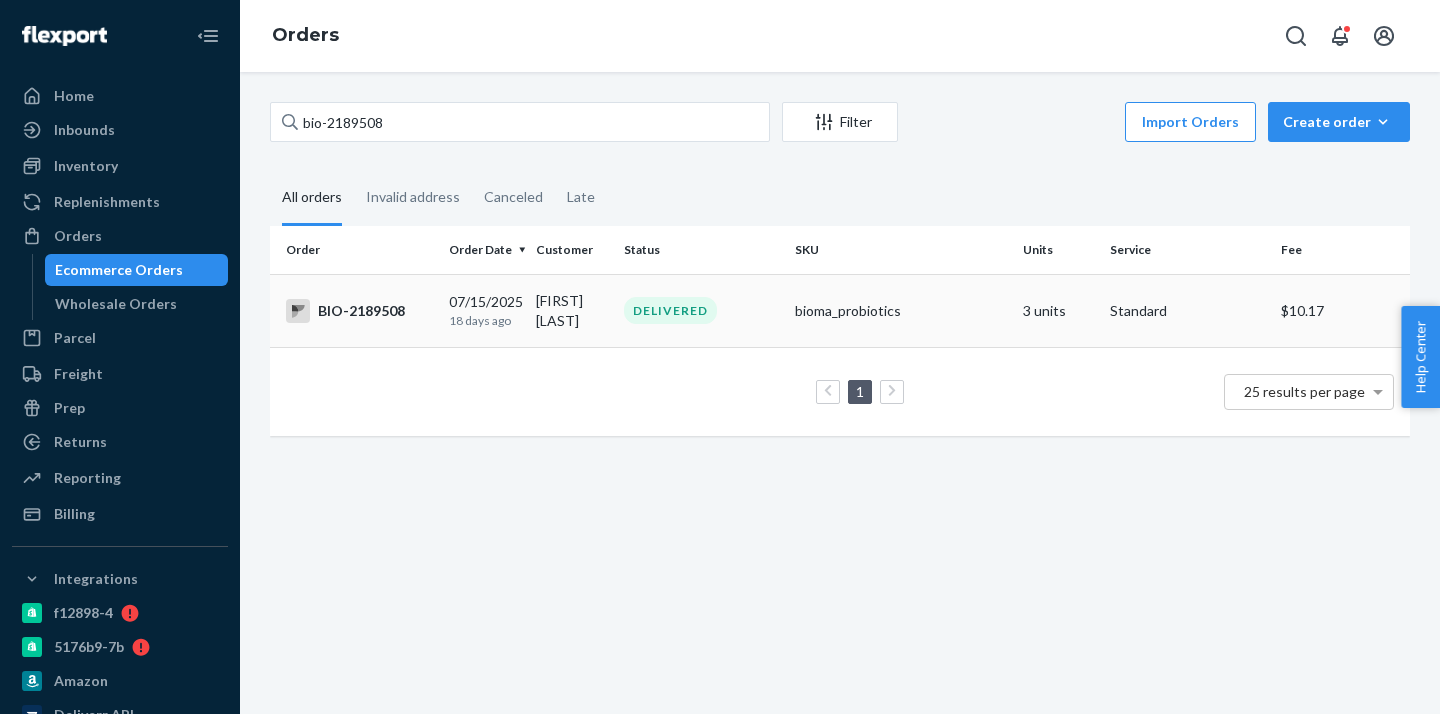 click on "Loretta Citek" at bounding box center [571, 310] 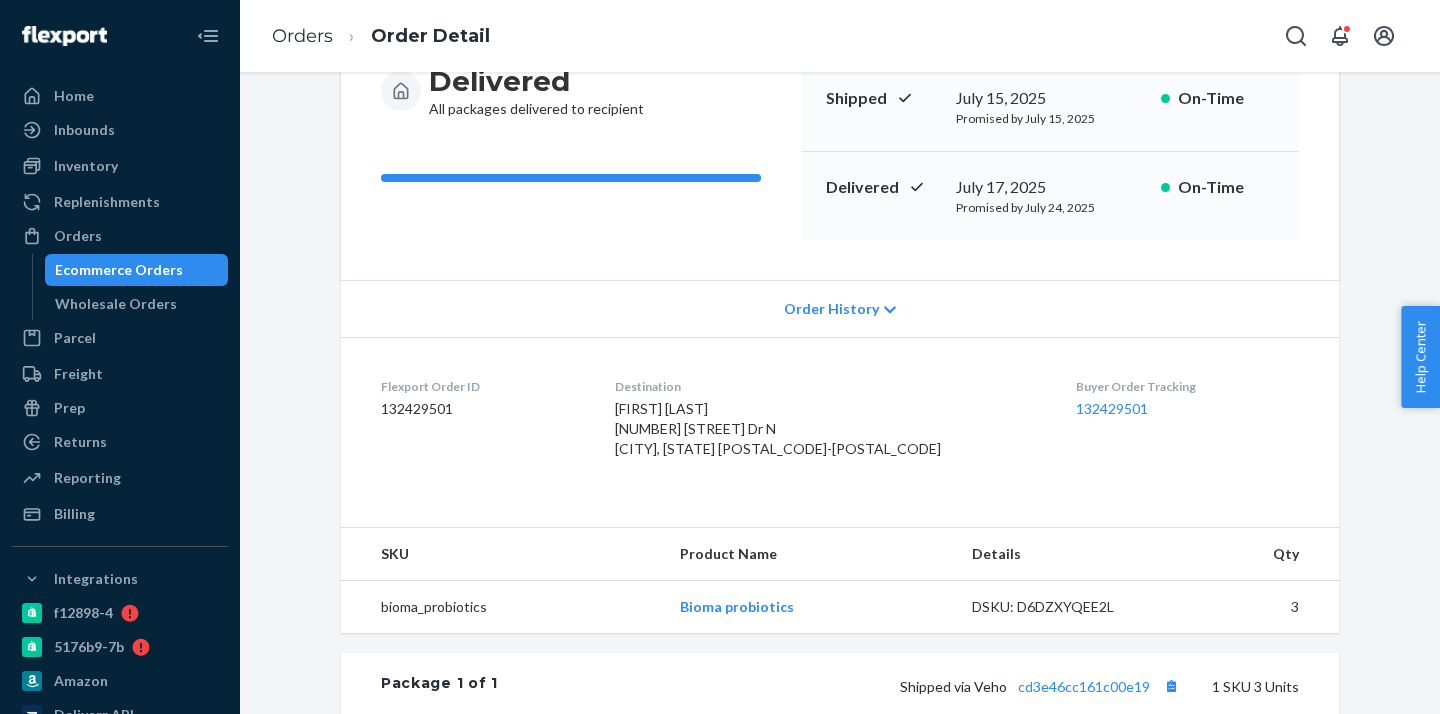 scroll, scrollTop: 74, scrollLeft: 0, axis: vertical 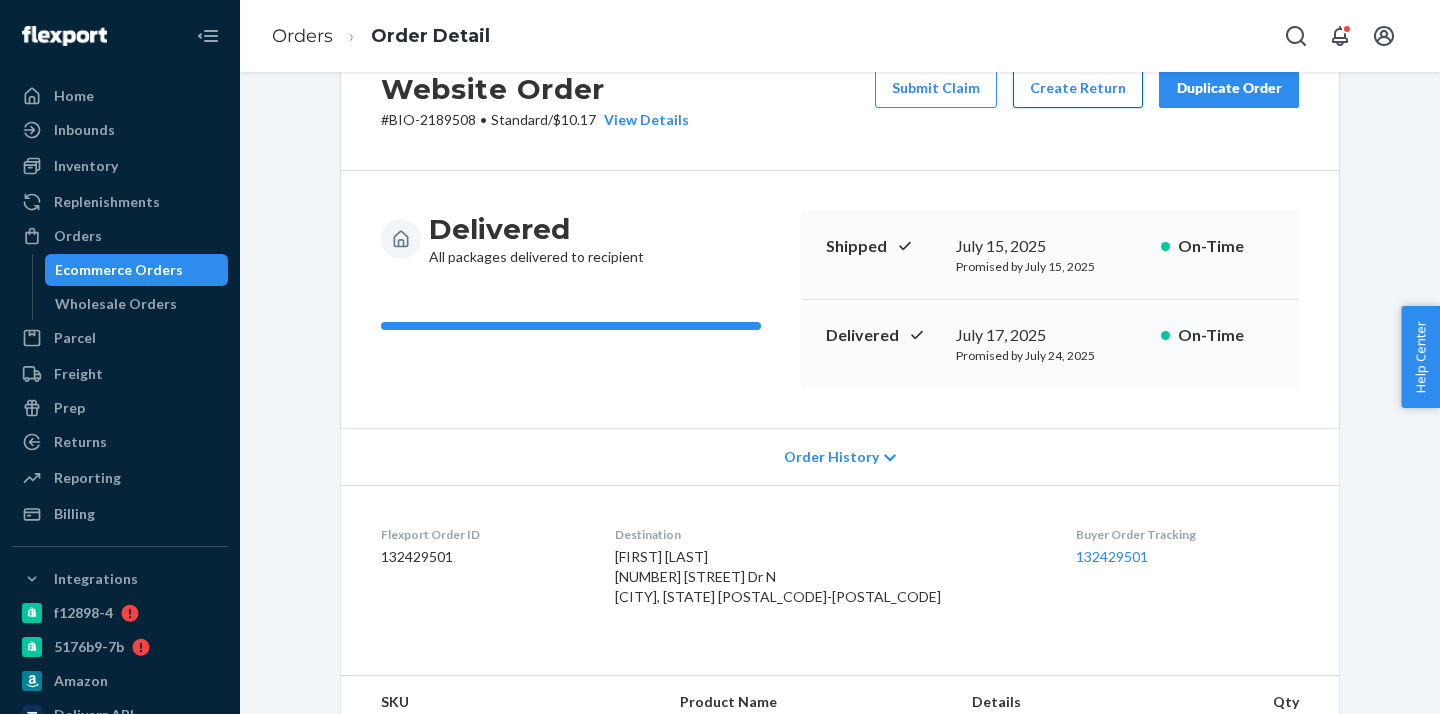 click on "Create Return" at bounding box center (1078, 88) 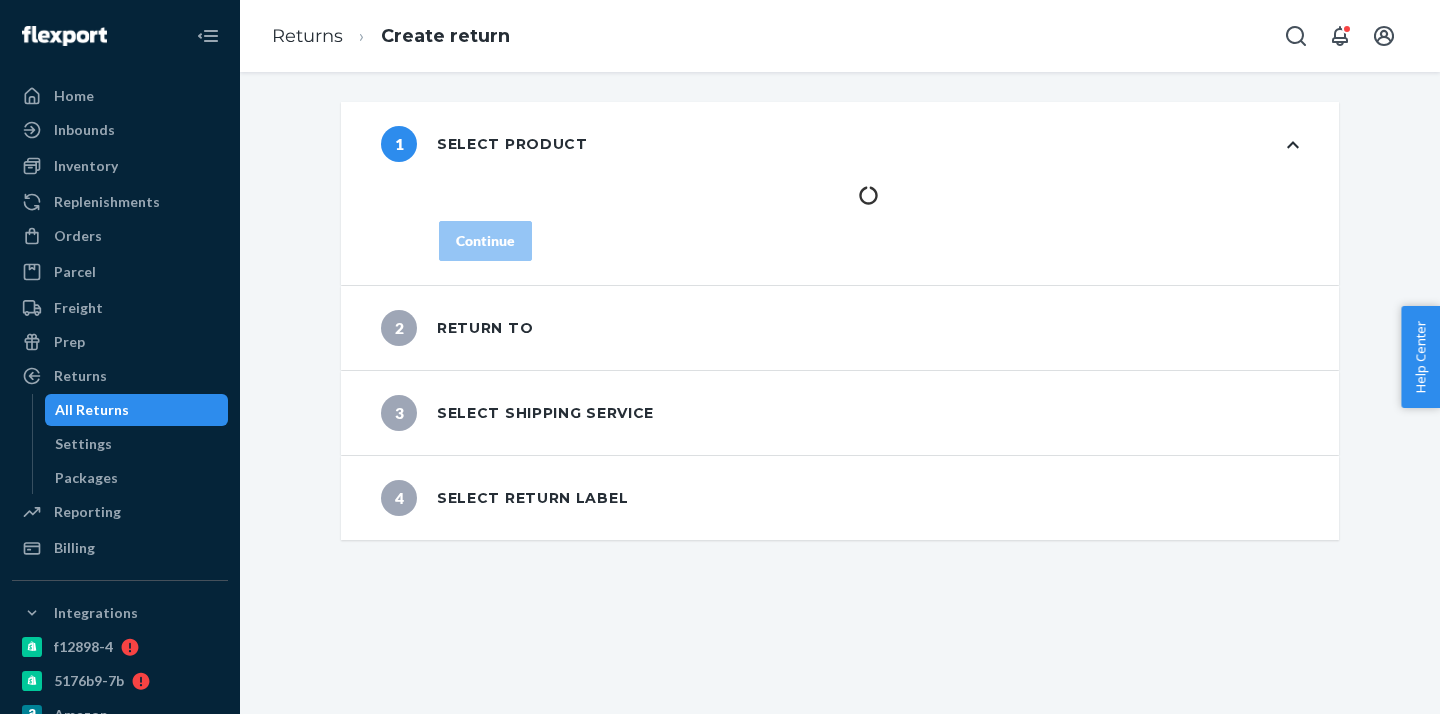 scroll, scrollTop: 0, scrollLeft: 0, axis: both 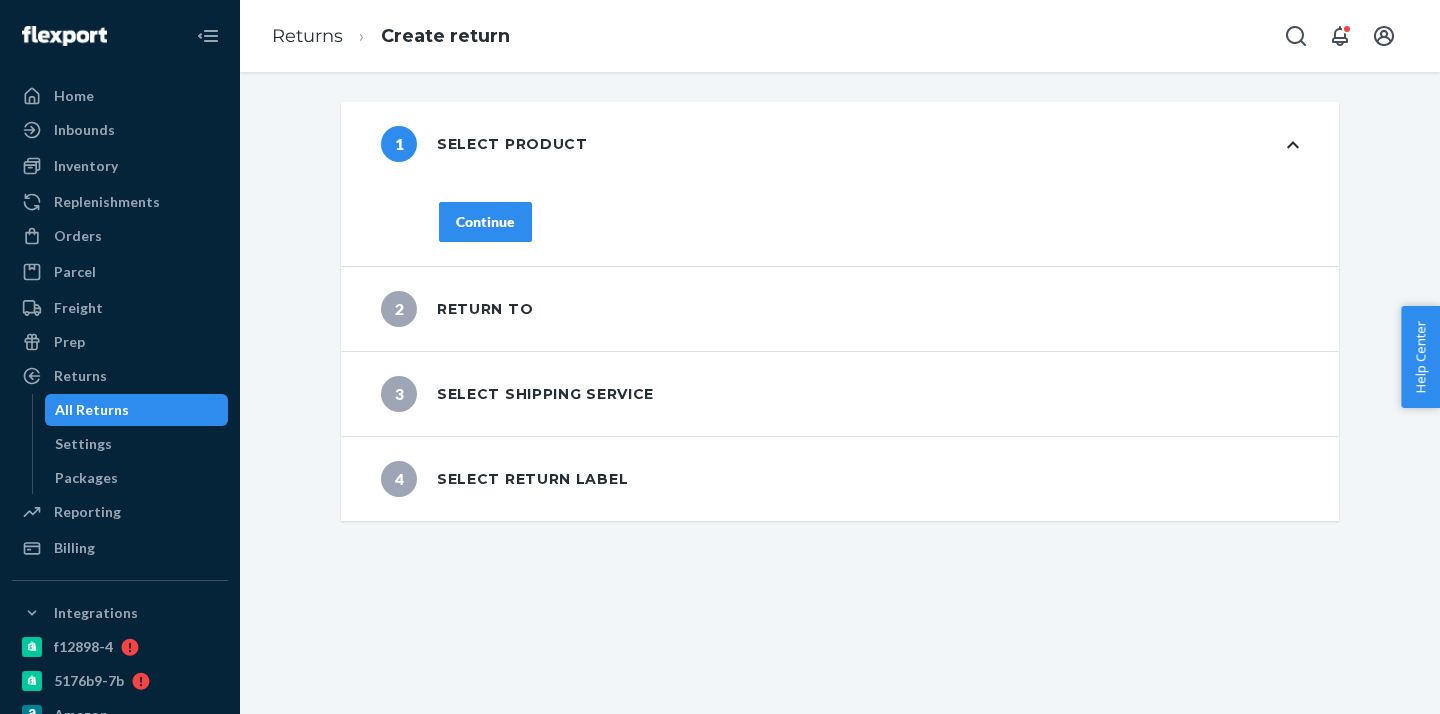 click on "Continue" at bounding box center (485, 222) 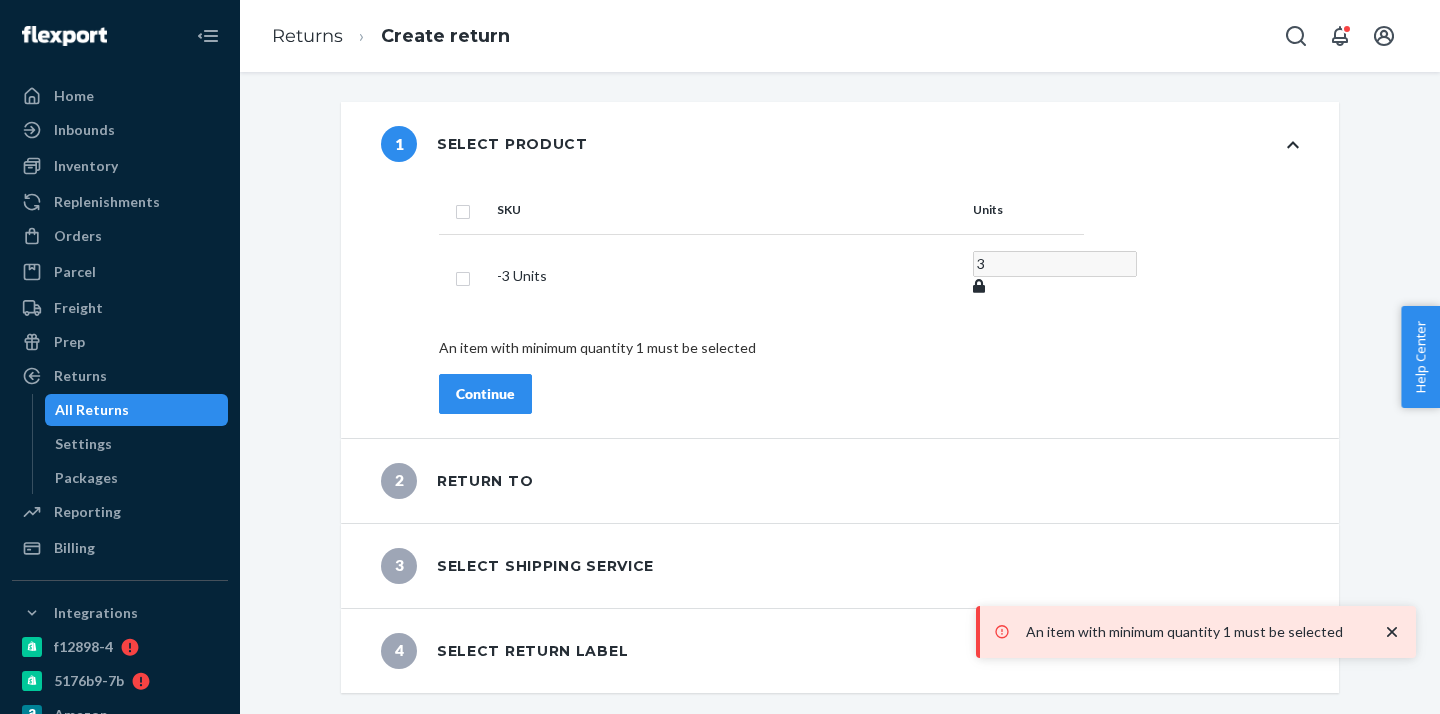 click at bounding box center [463, 209] 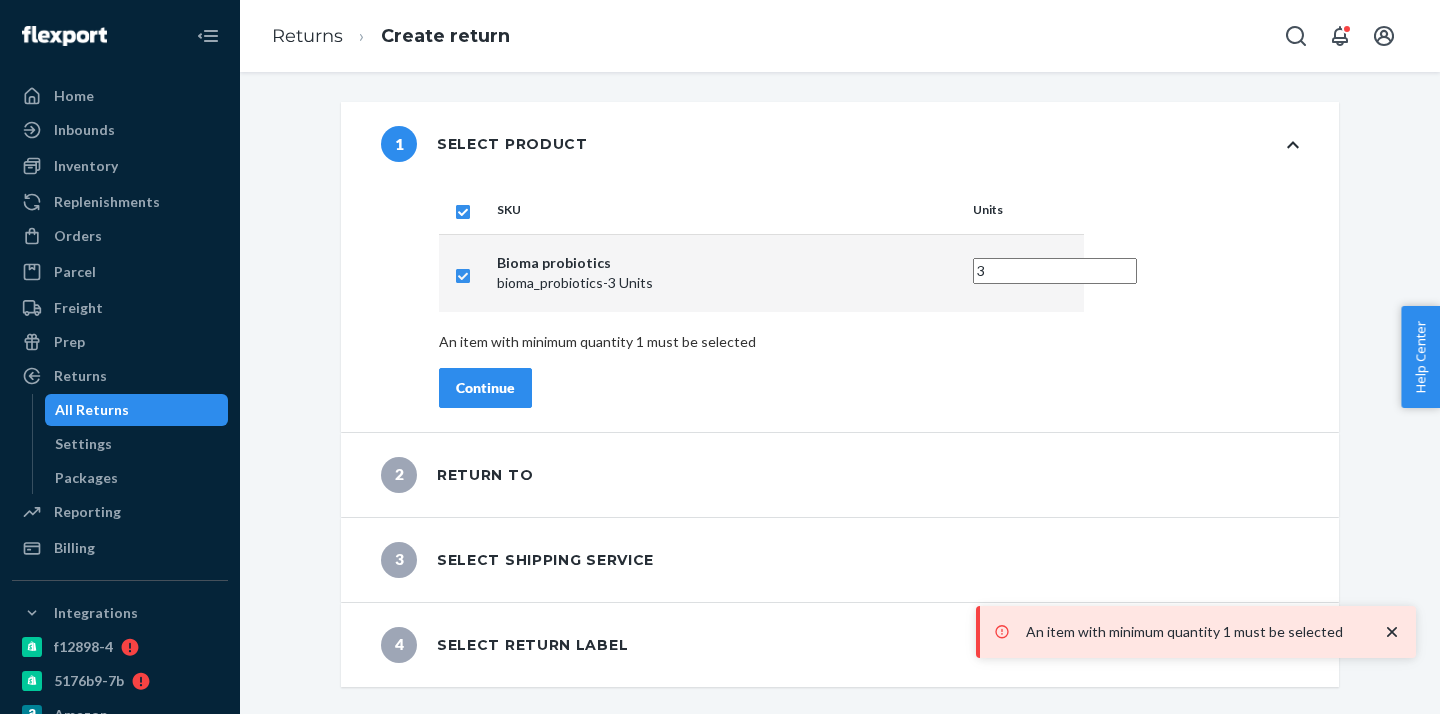 click on "Continue" at bounding box center (485, 388) 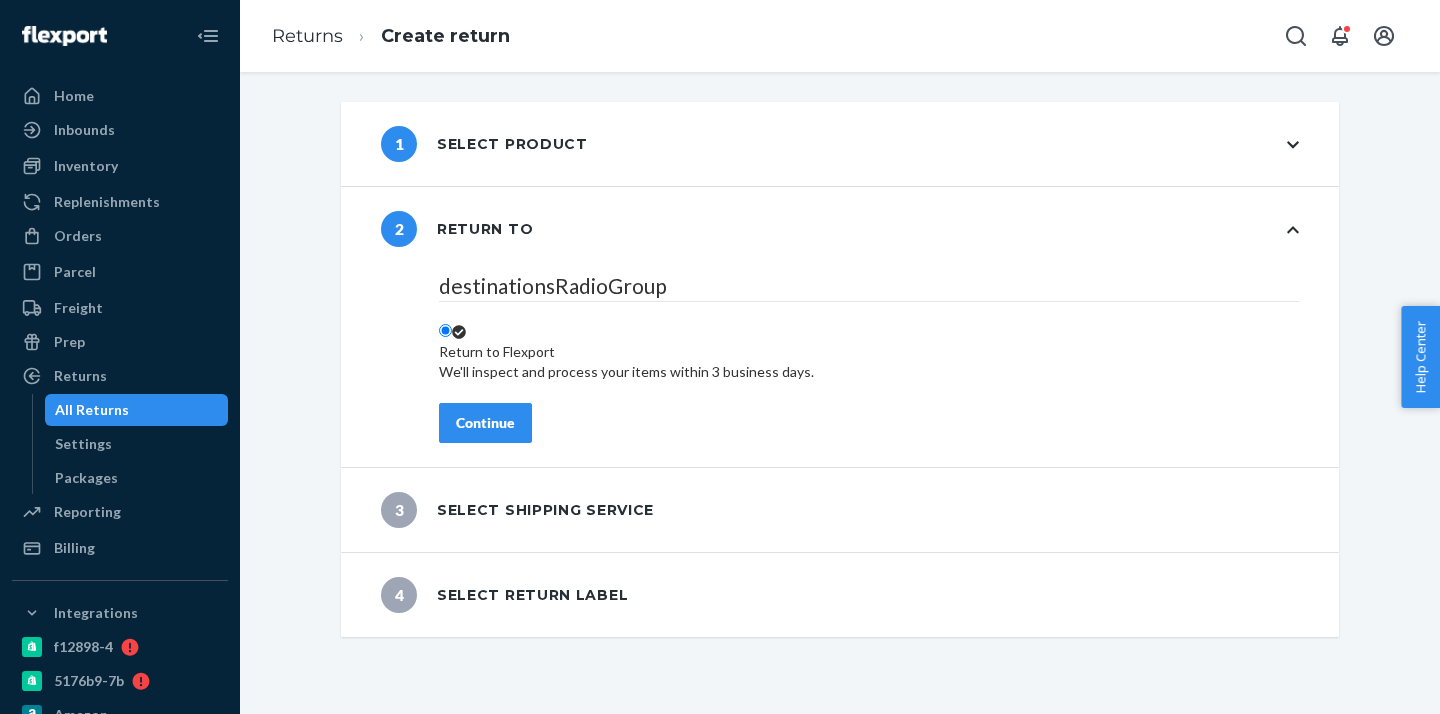 click on "Continue" at bounding box center [485, 423] 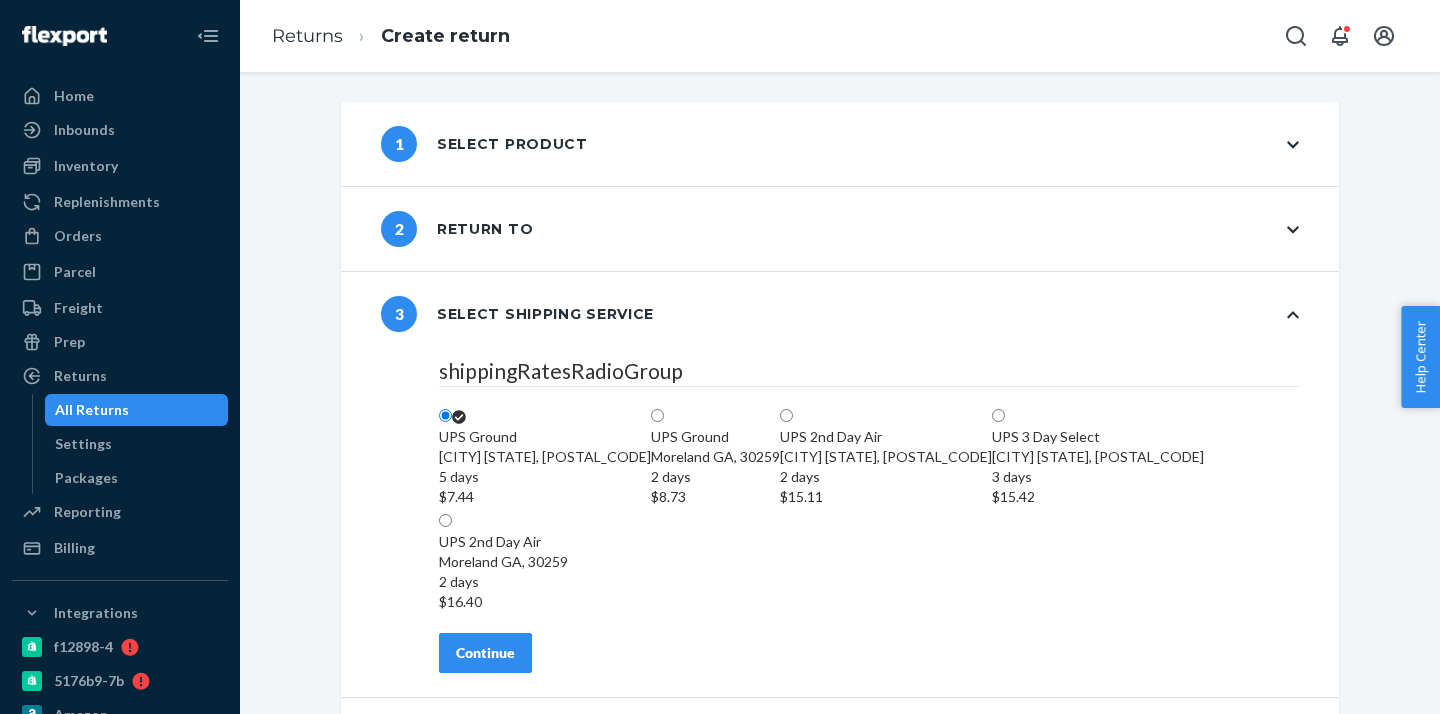 click on "Continue" at bounding box center (485, 653) 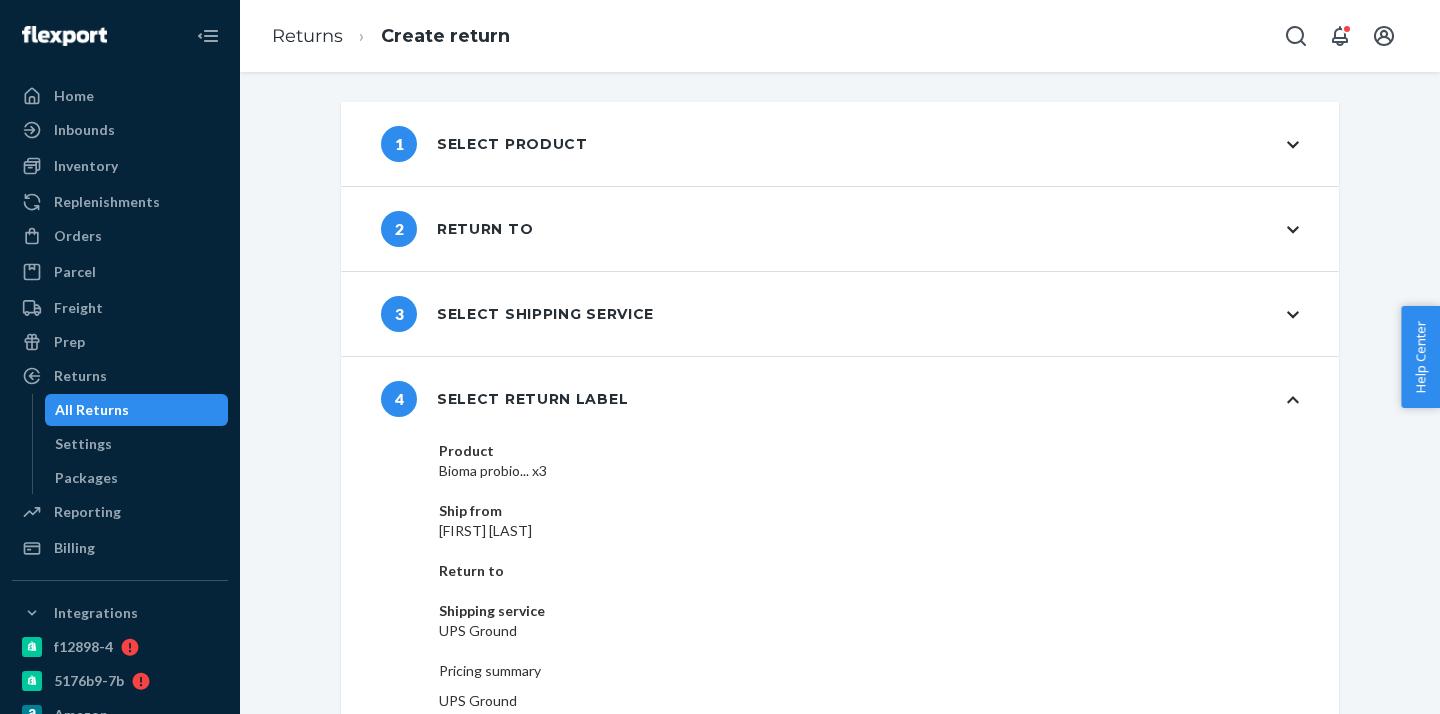 scroll, scrollTop: 101, scrollLeft: 0, axis: vertical 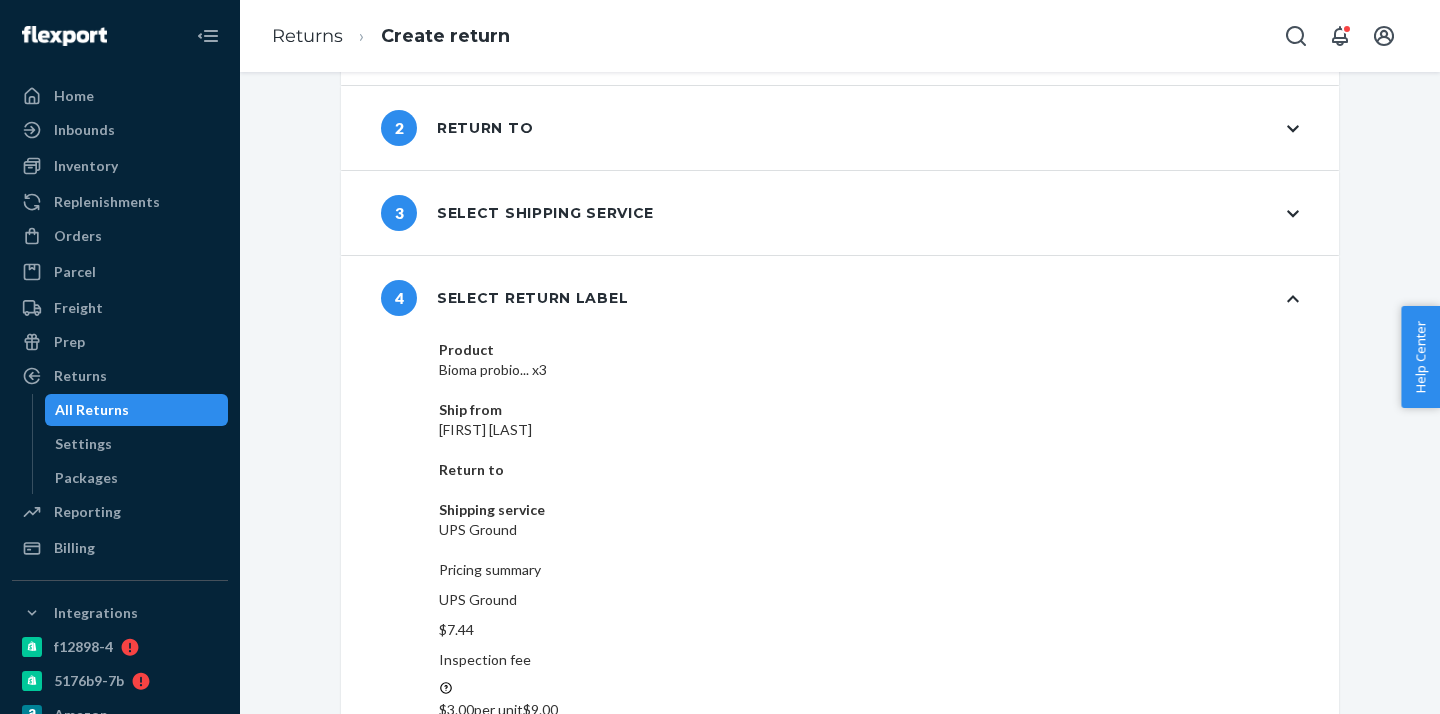click on "Create return label" at bounding box center (1219, 897) 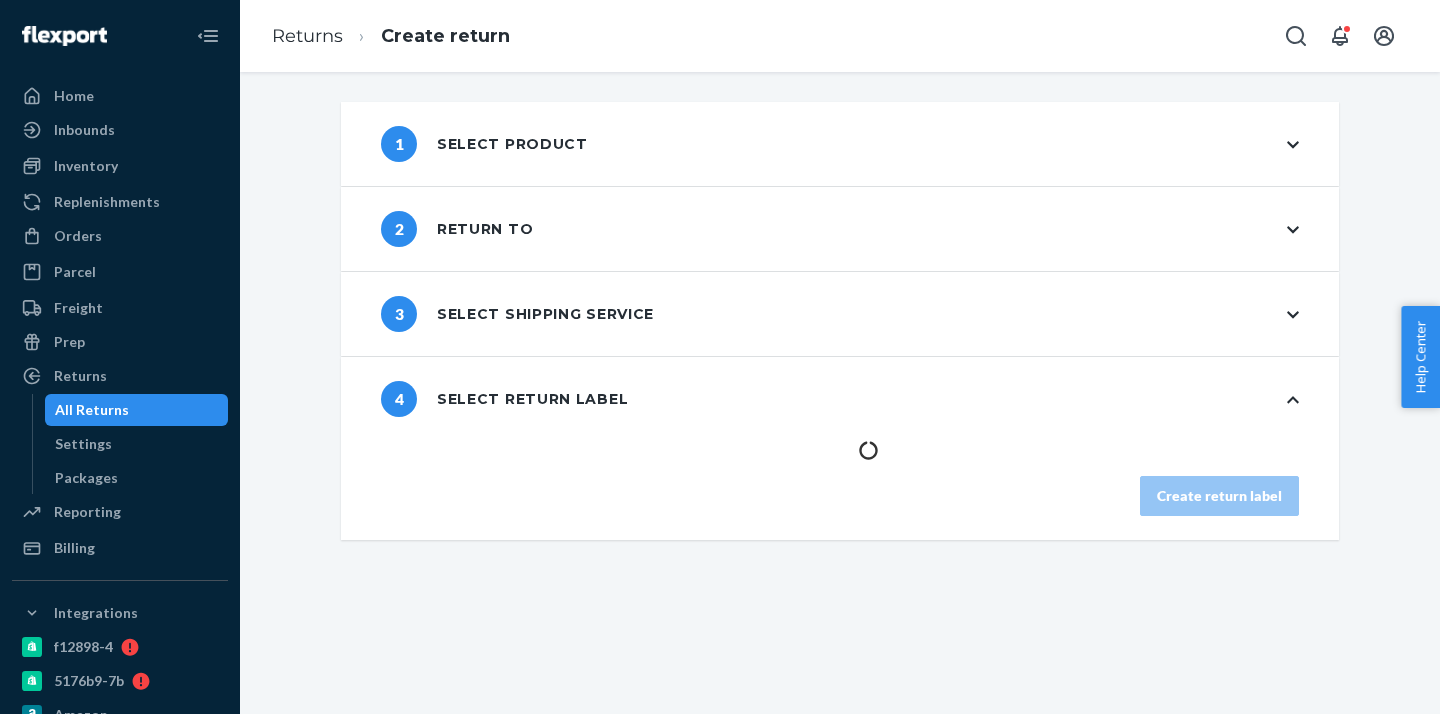 scroll, scrollTop: 0, scrollLeft: 0, axis: both 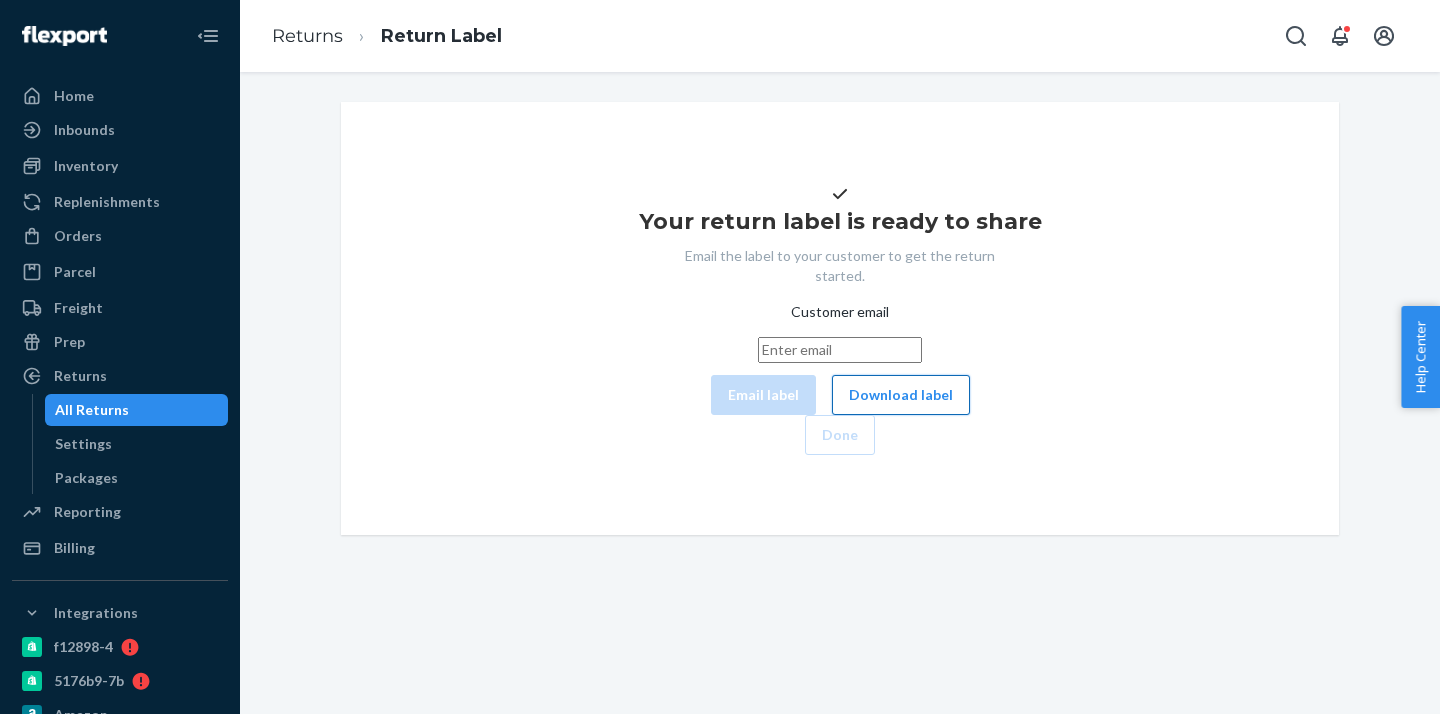 click on "Download label" at bounding box center (901, 395) 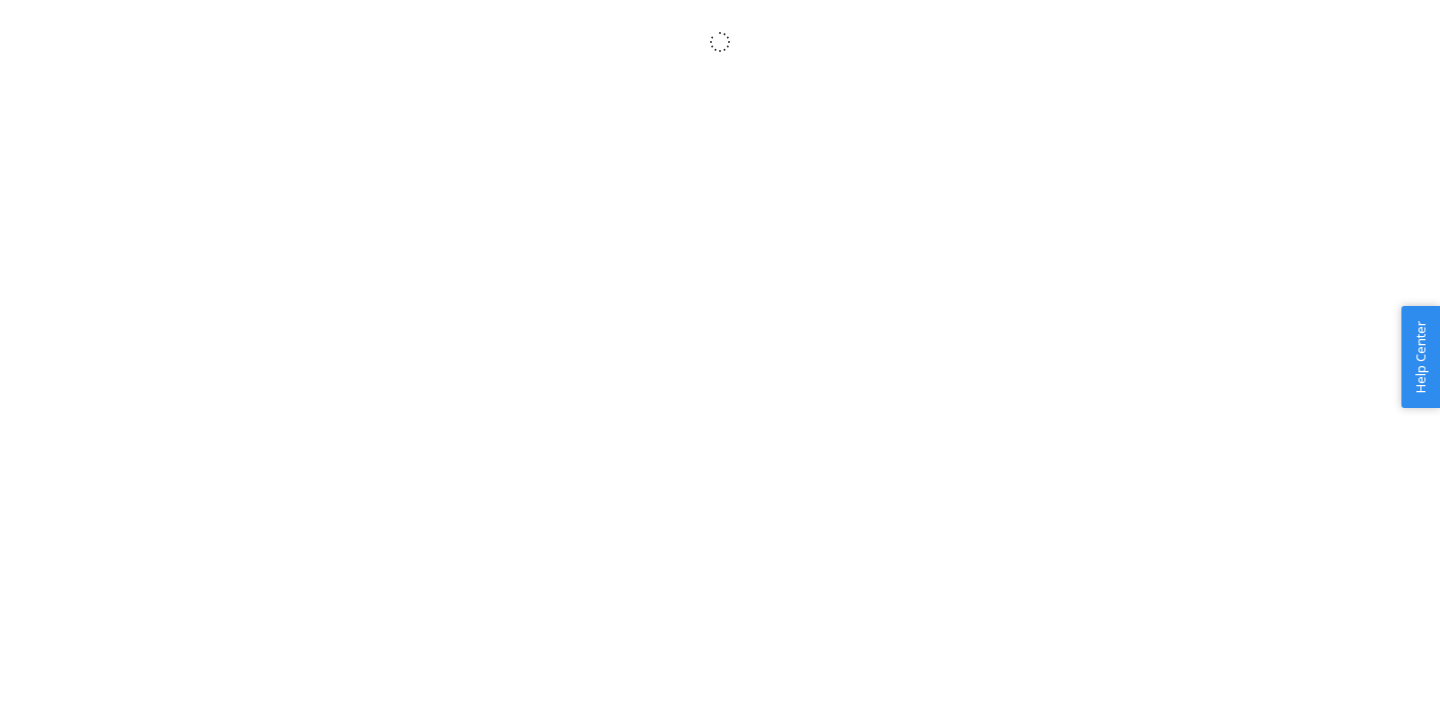 scroll, scrollTop: 0, scrollLeft: 0, axis: both 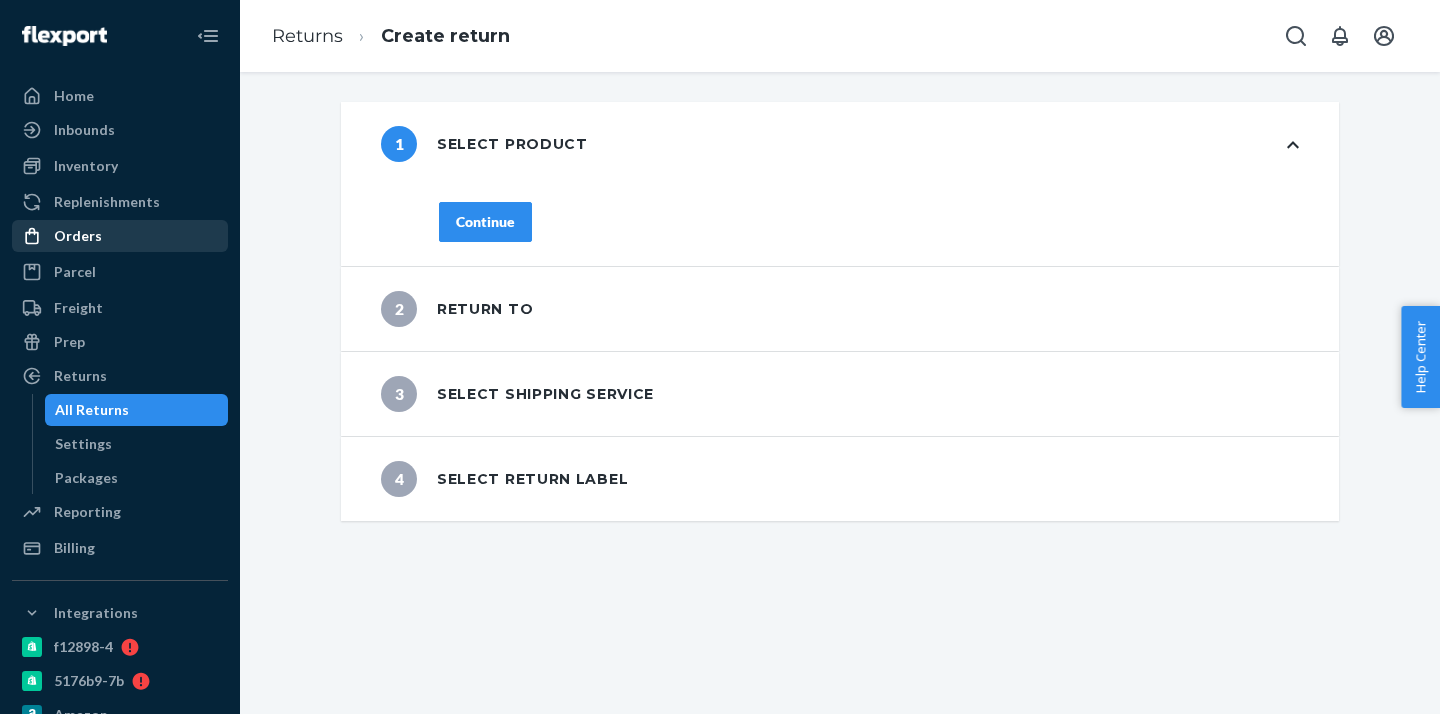 click on "Orders" at bounding box center [78, 236] 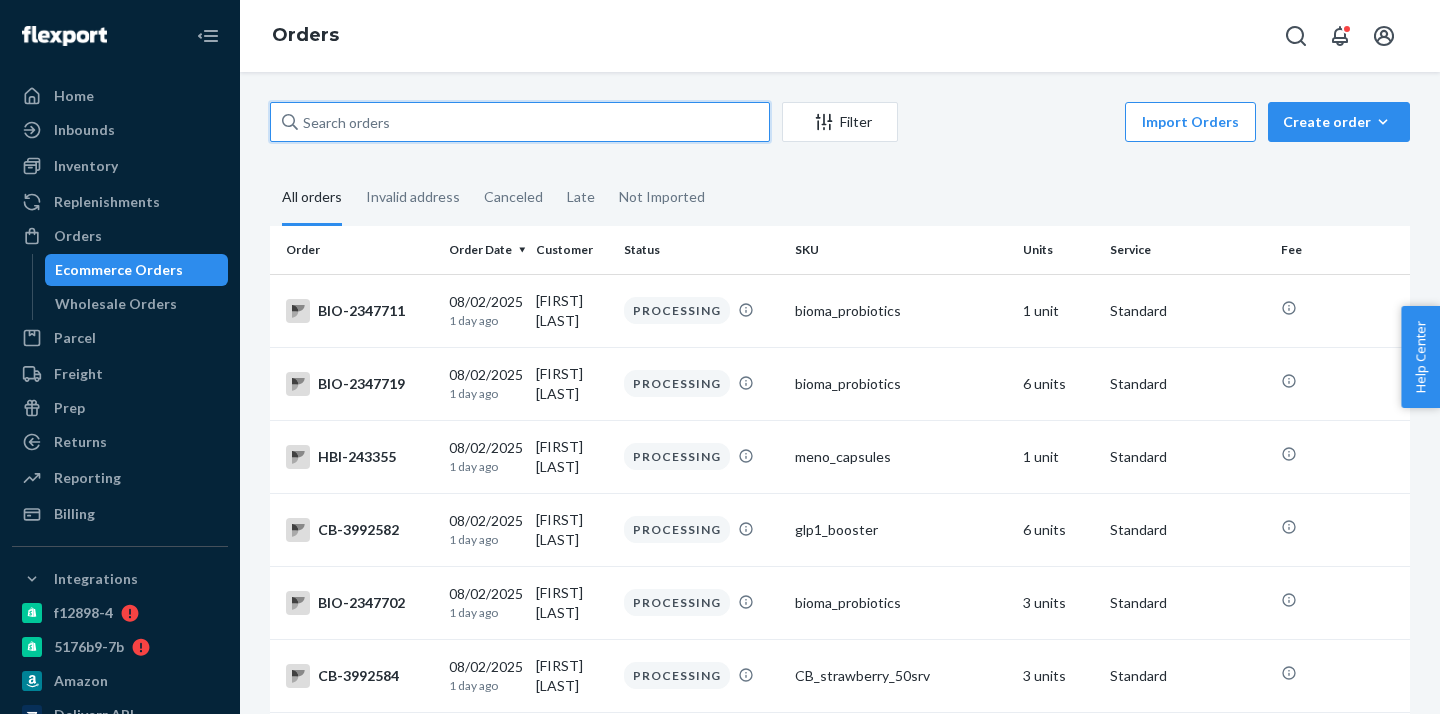 click at bounding box center [520, 122] 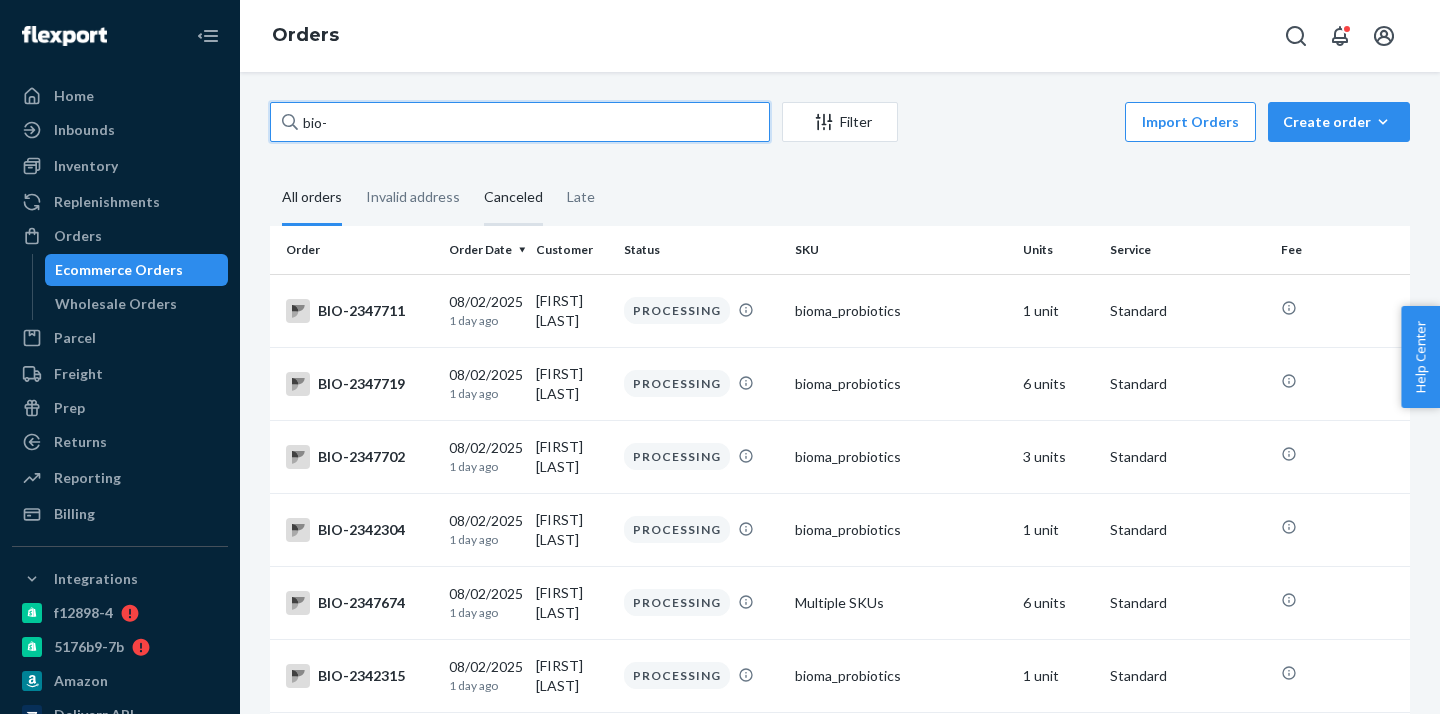 paste on "[NUMBER]" 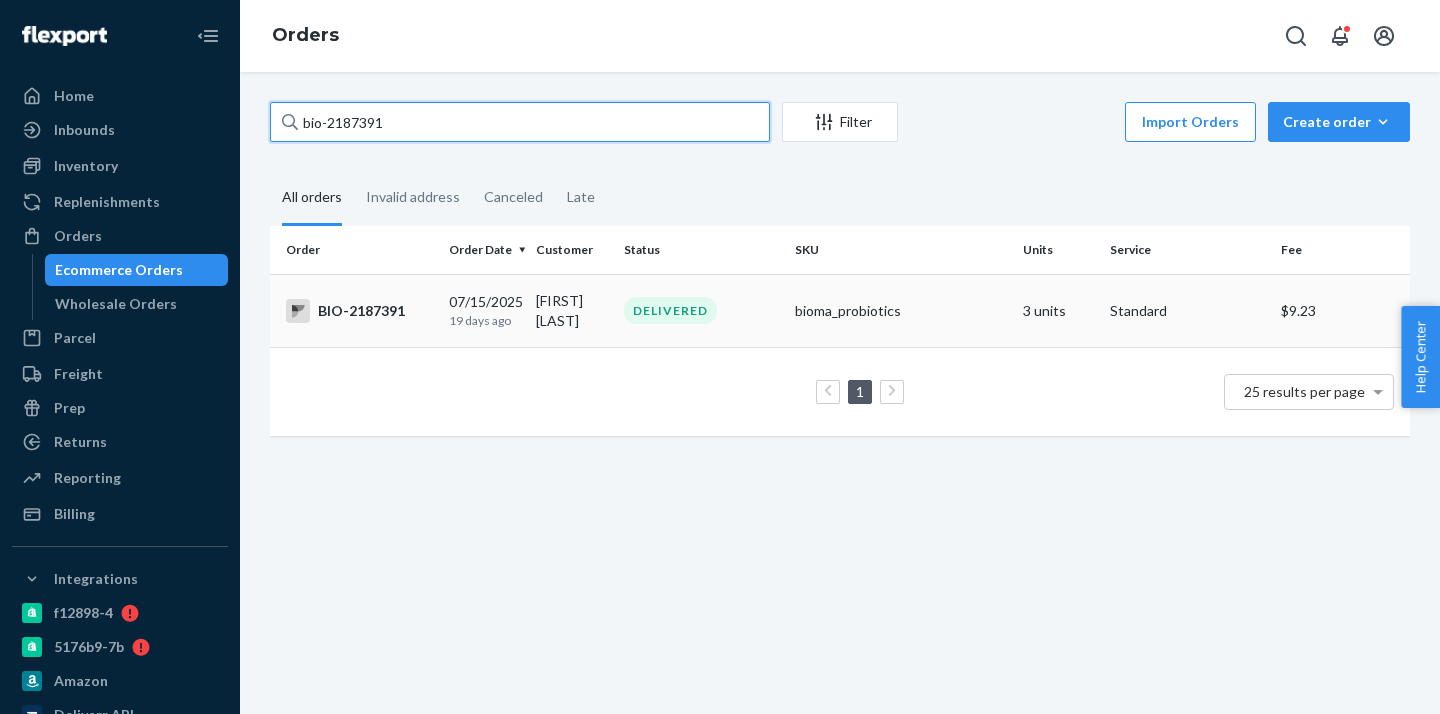 type on "bio-2187391" 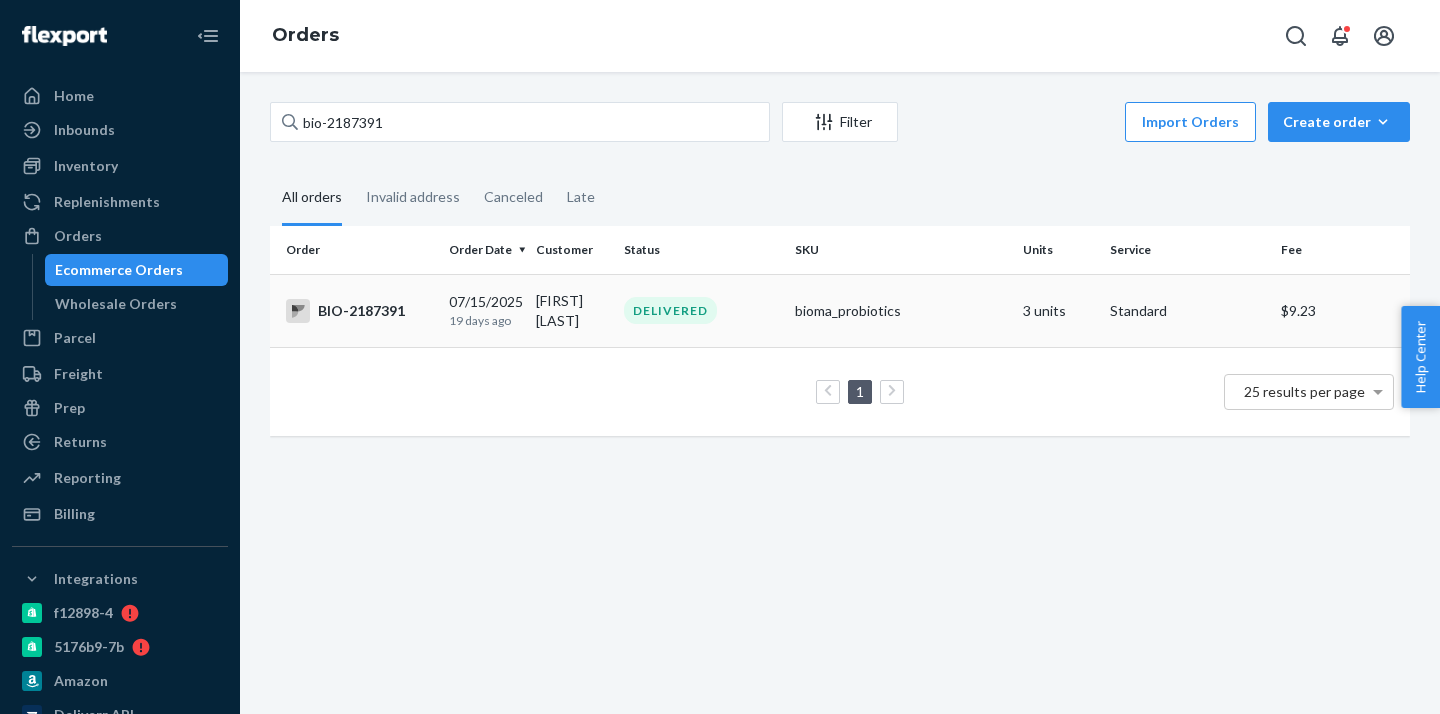 click on "[FIRST] [LAST]" at bounding box center [571, 310] 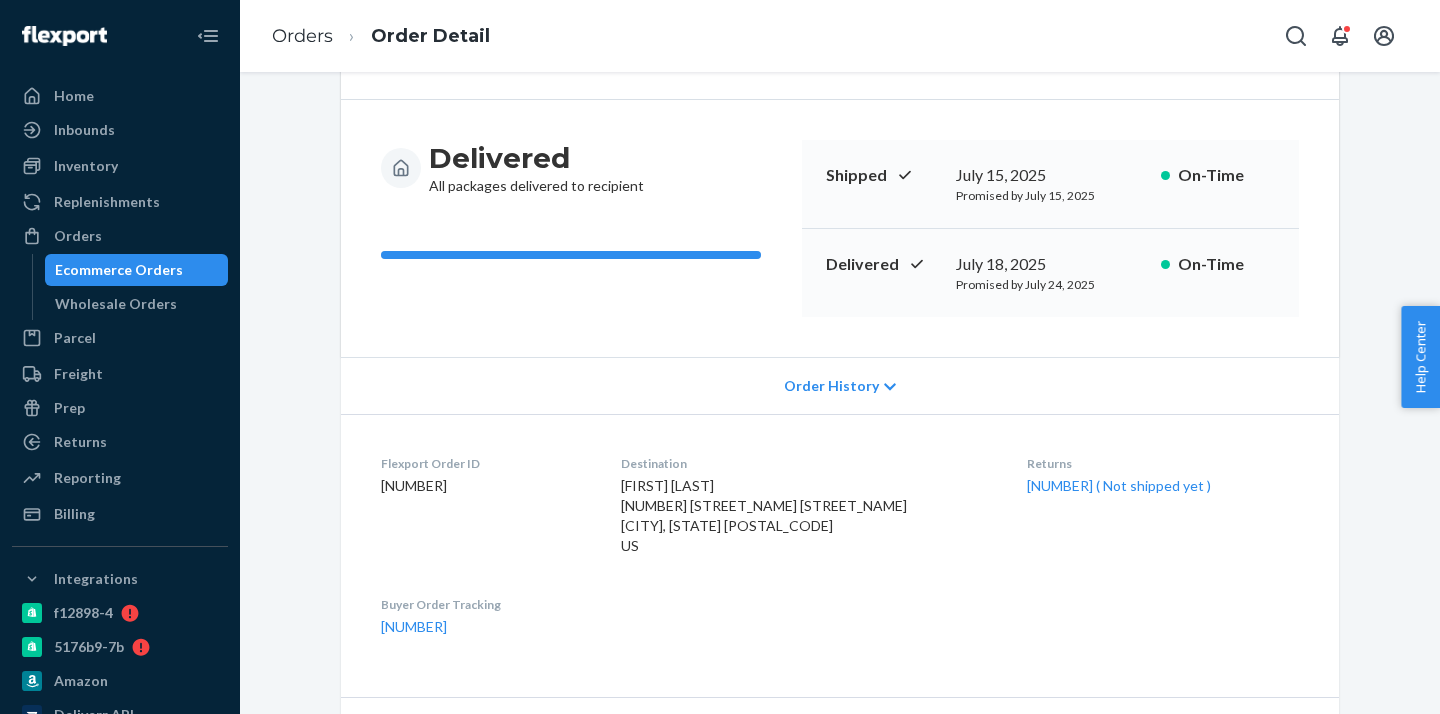 scroll, scrollTop: 191, scrollLeft: 0, axis: vertical 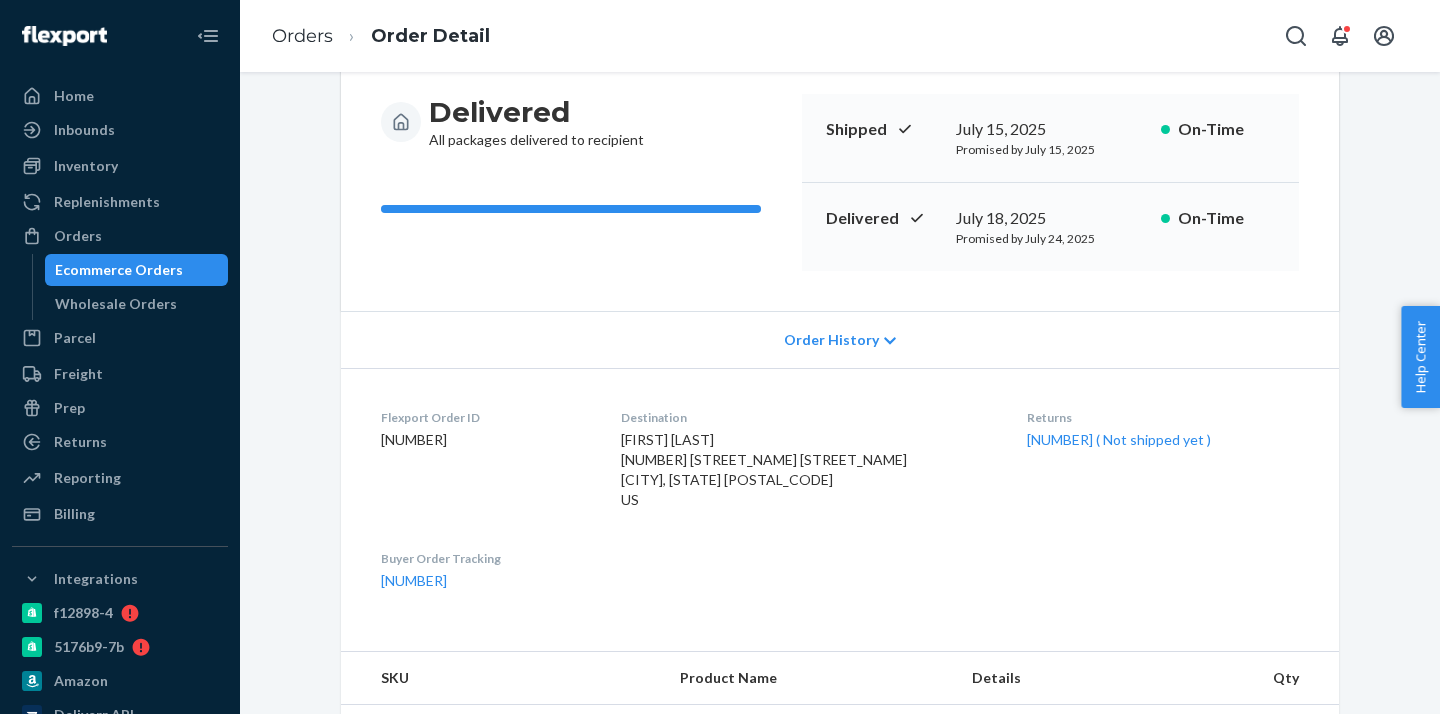 click on "Ecommerce Orders" at bounding box center [137, 270] 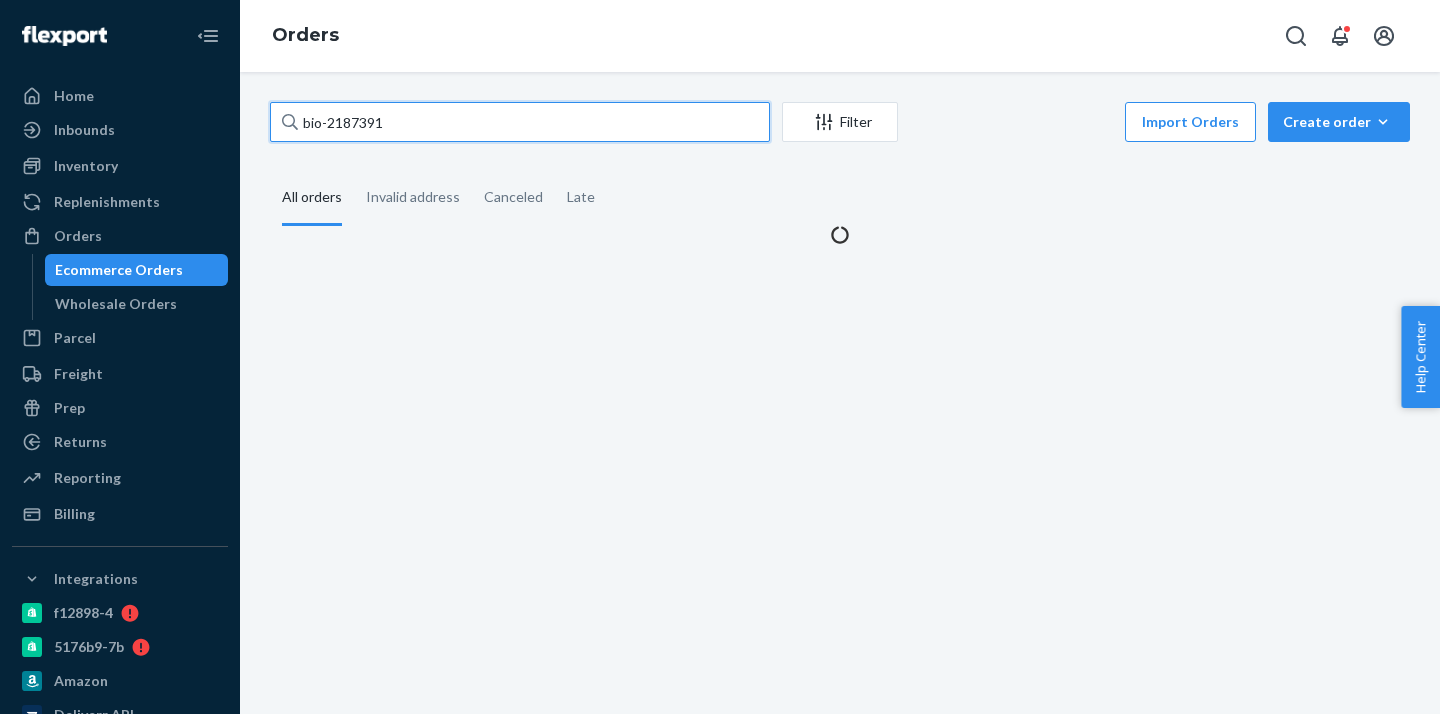 click on "bio-2187391" at bounding box center [520, 122] 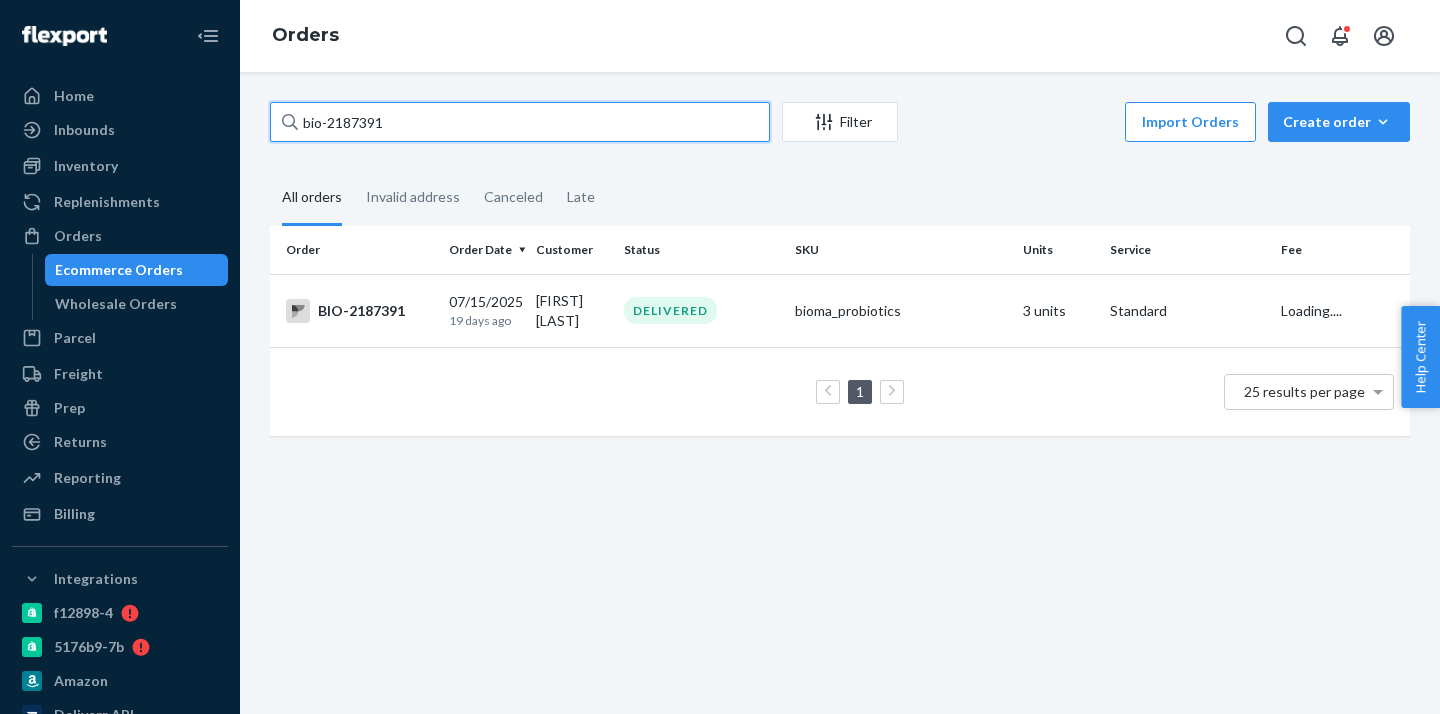 paste on "[NUMBER]" 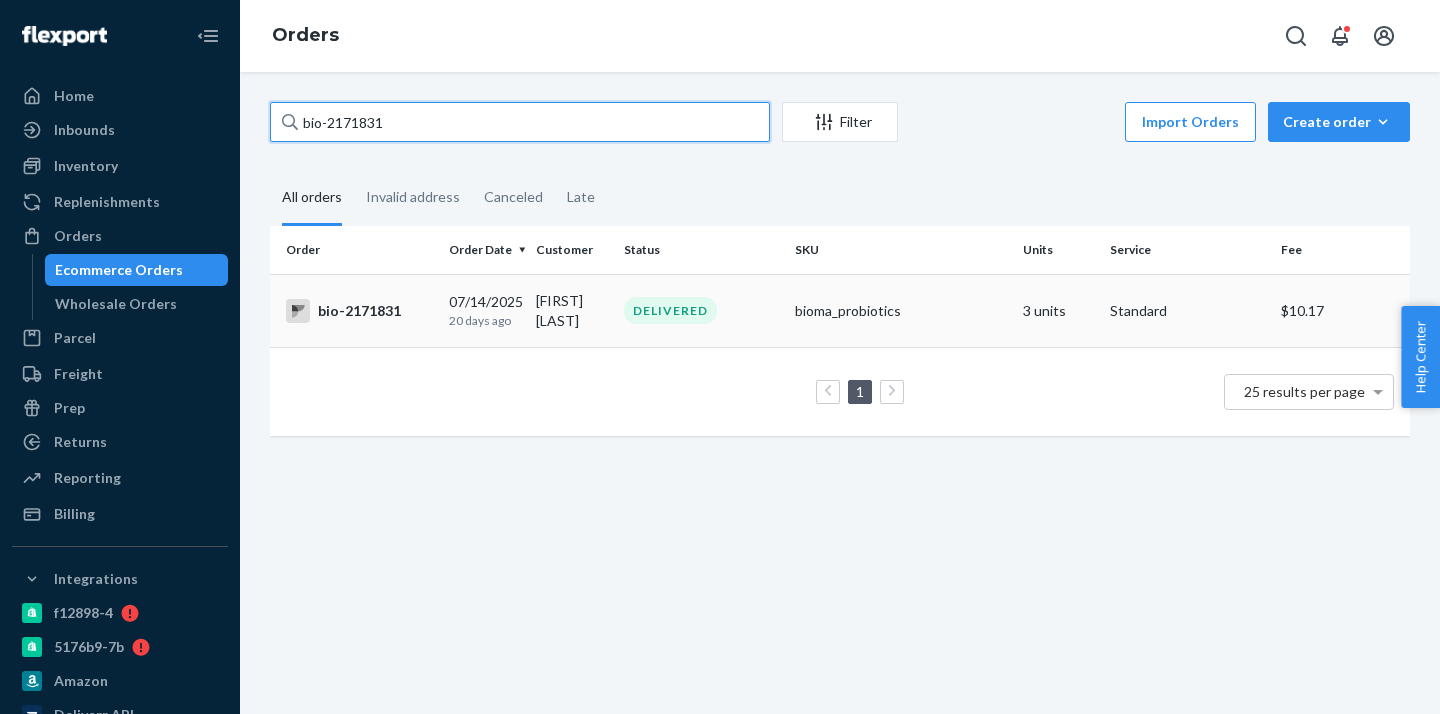 type on "bio-2171831" 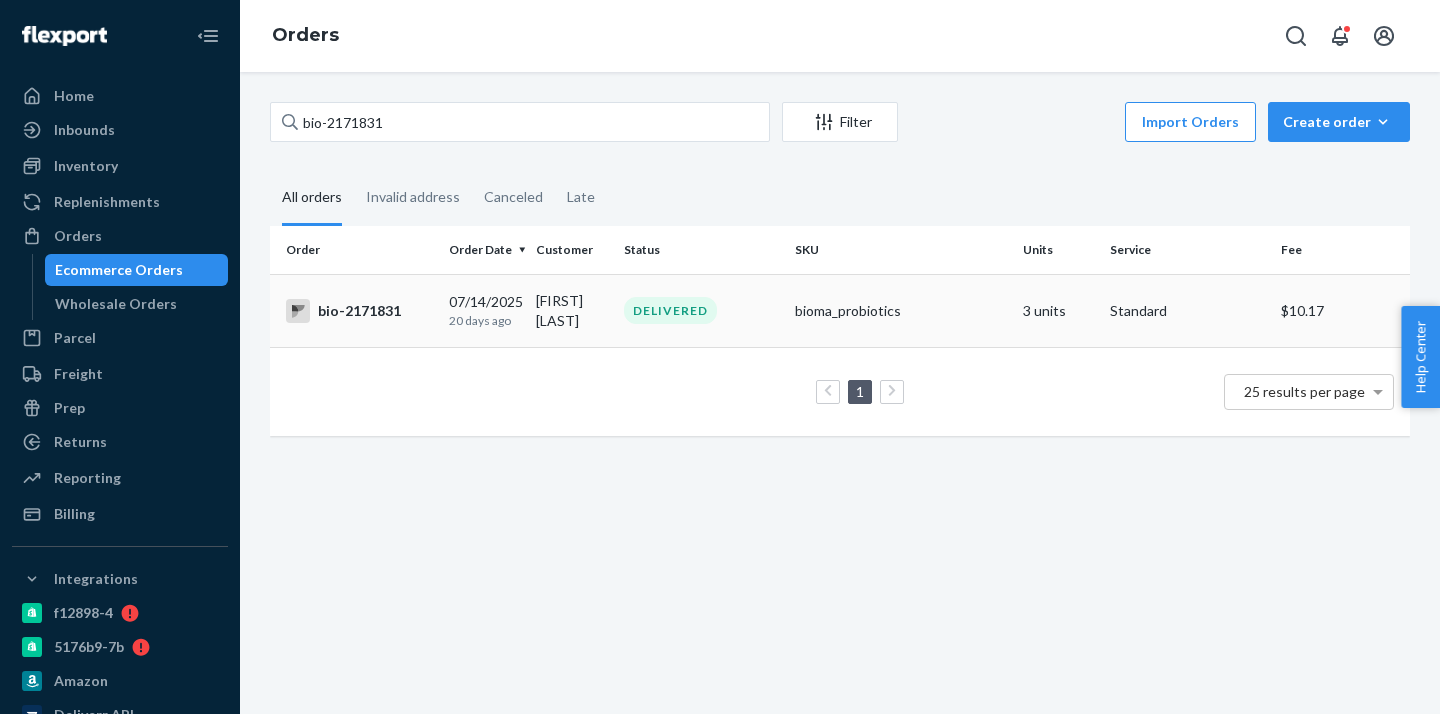 click on "DELIVERED" at bounding box center (701, 310) 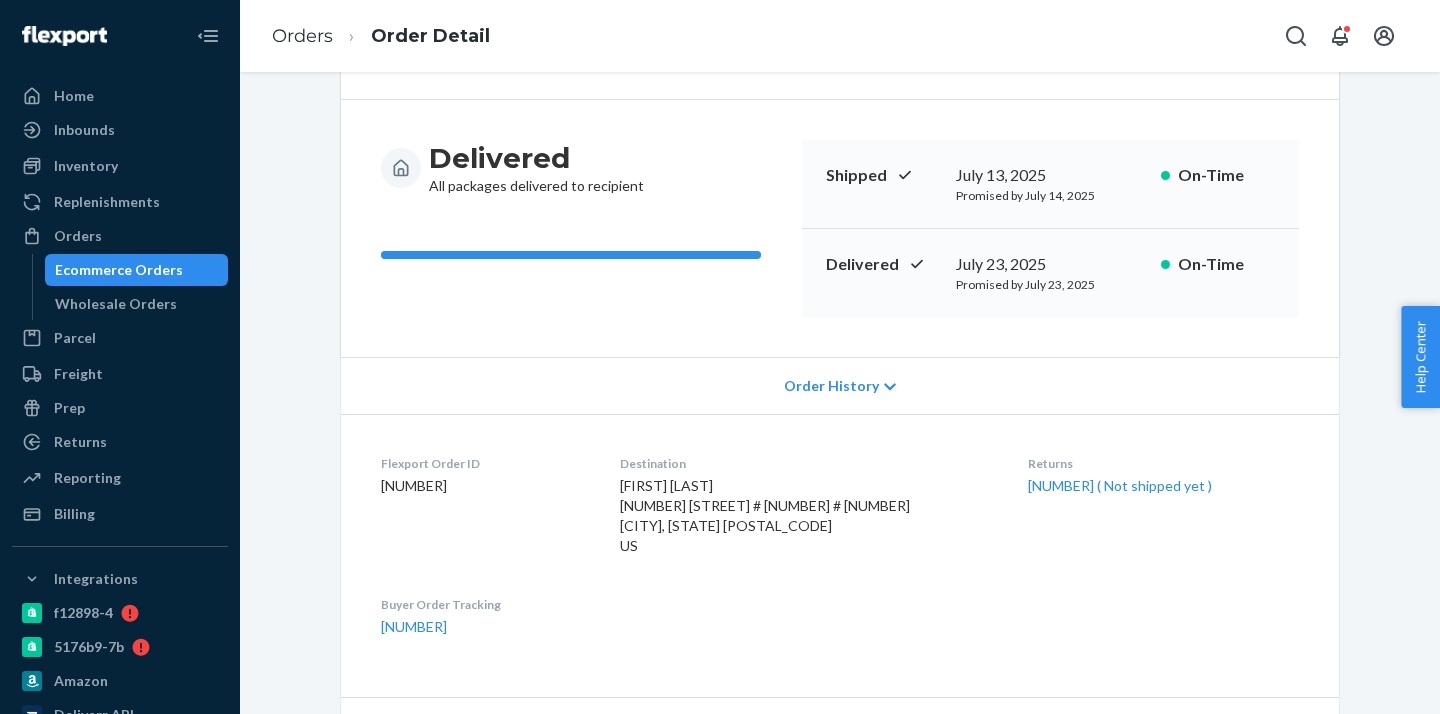 scroll, scrollTop: 172, scrollLeft: 0, axis: vertical 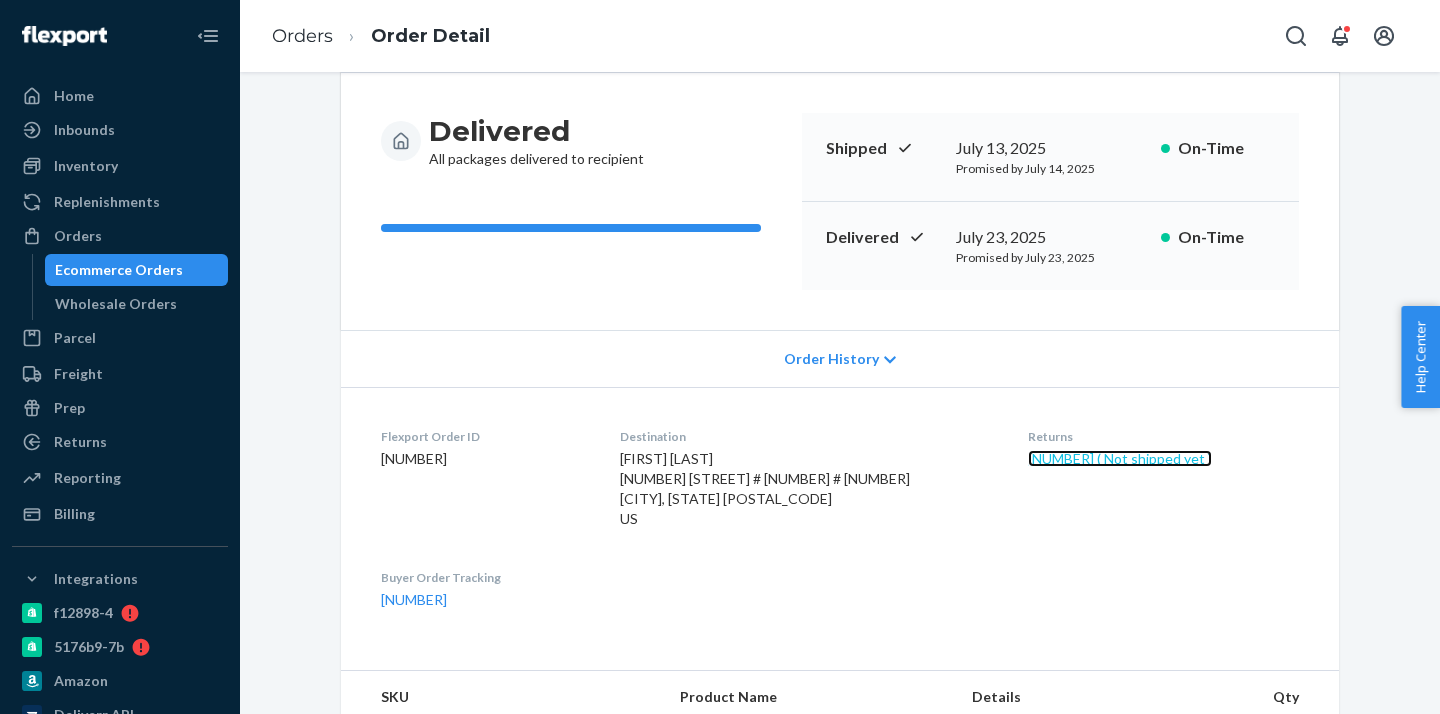 click on "[NUMBER] ( Not shipped yet )" at bounding box center [1120, 458] 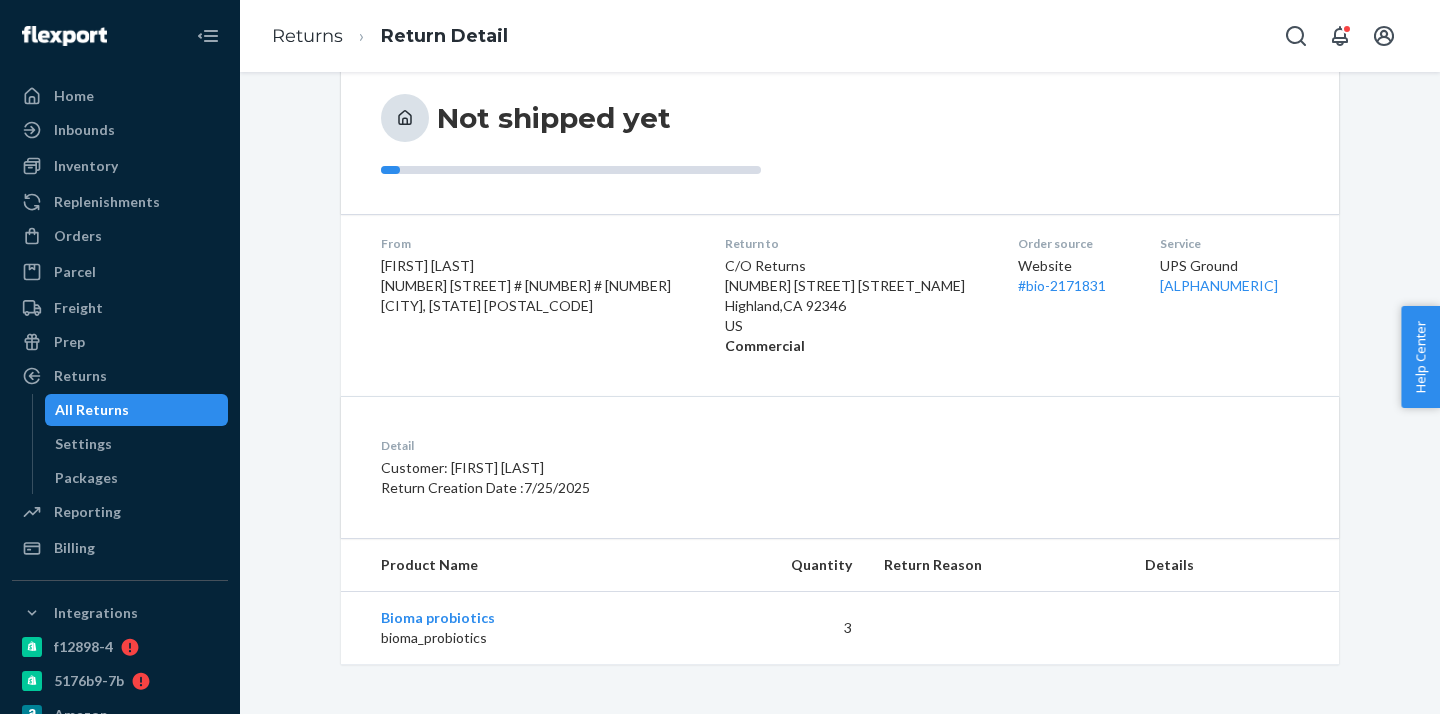 scroll, scrollTop: 0, scrollLeft: 0, axis: both 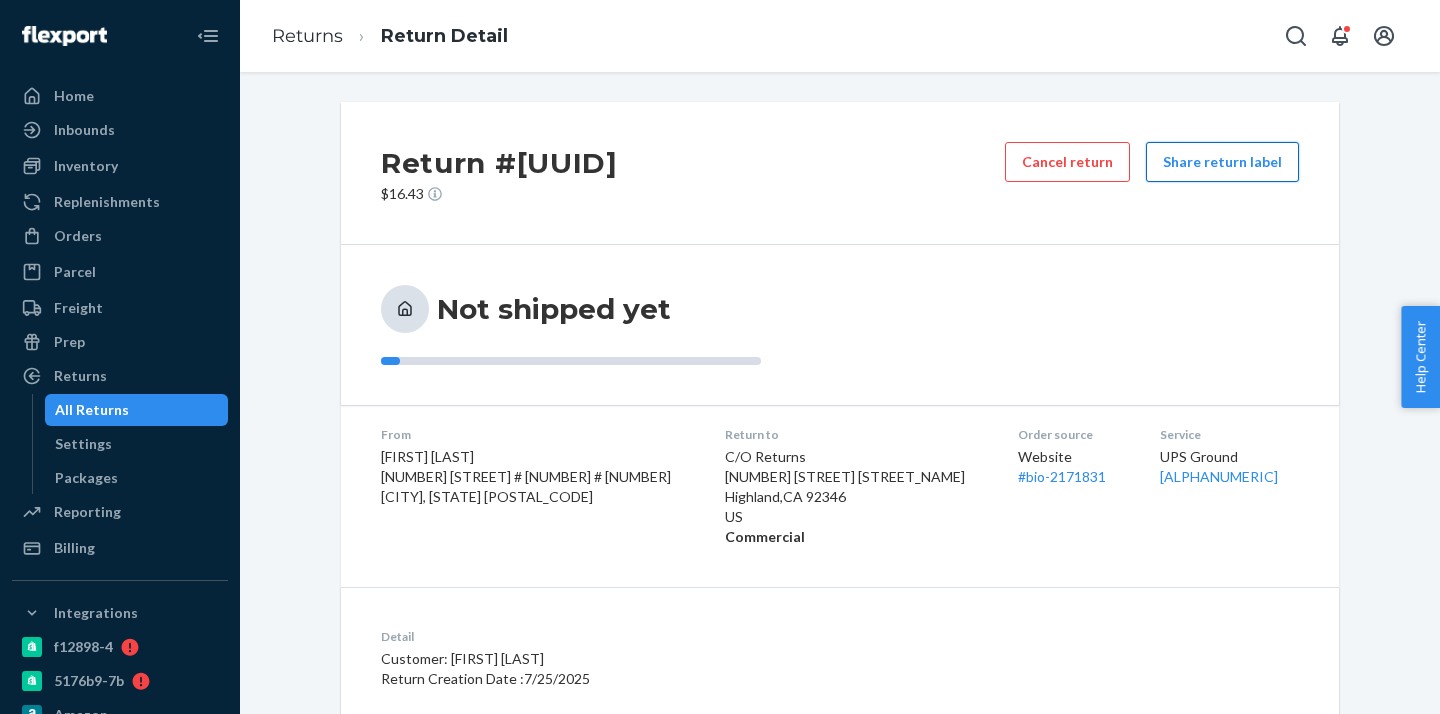 click on "Share return label" at bounding box center (1222, 162) 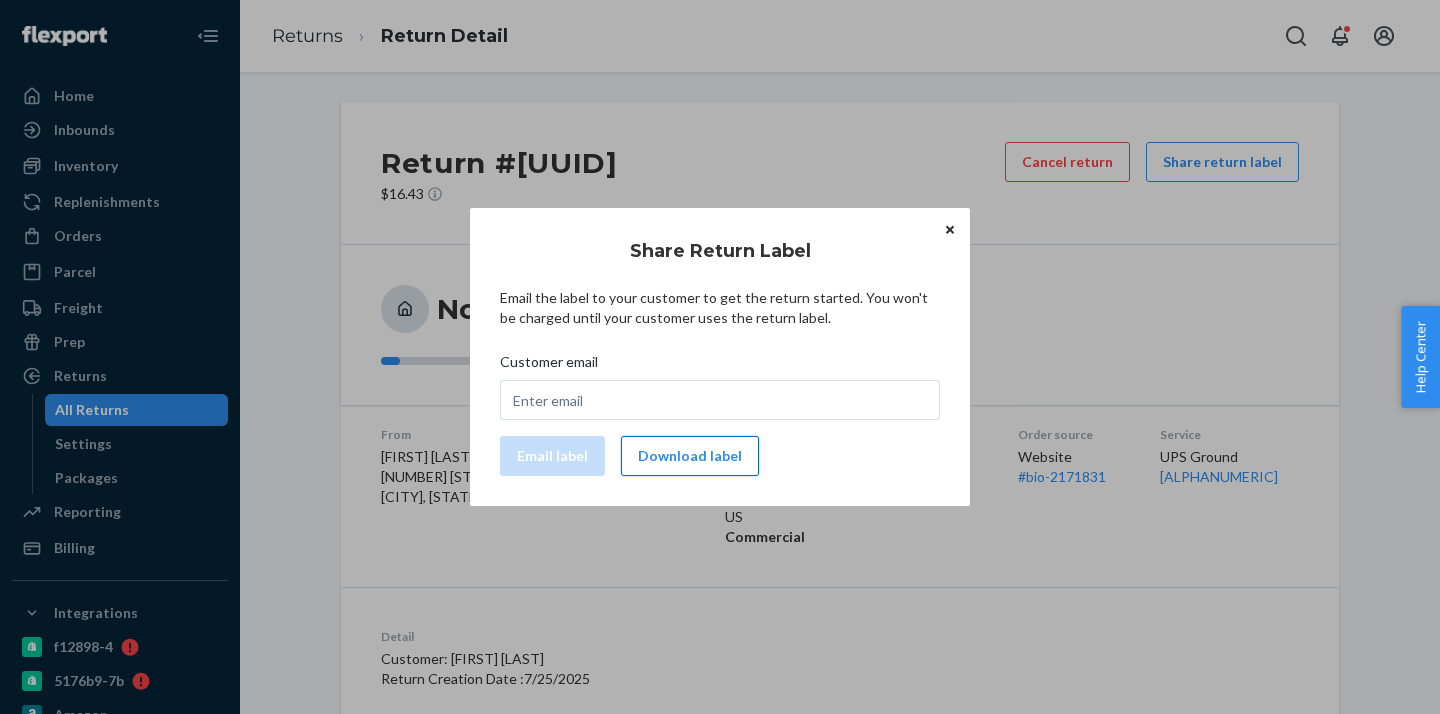click on "Download label" at bounding box center [690, 456] 